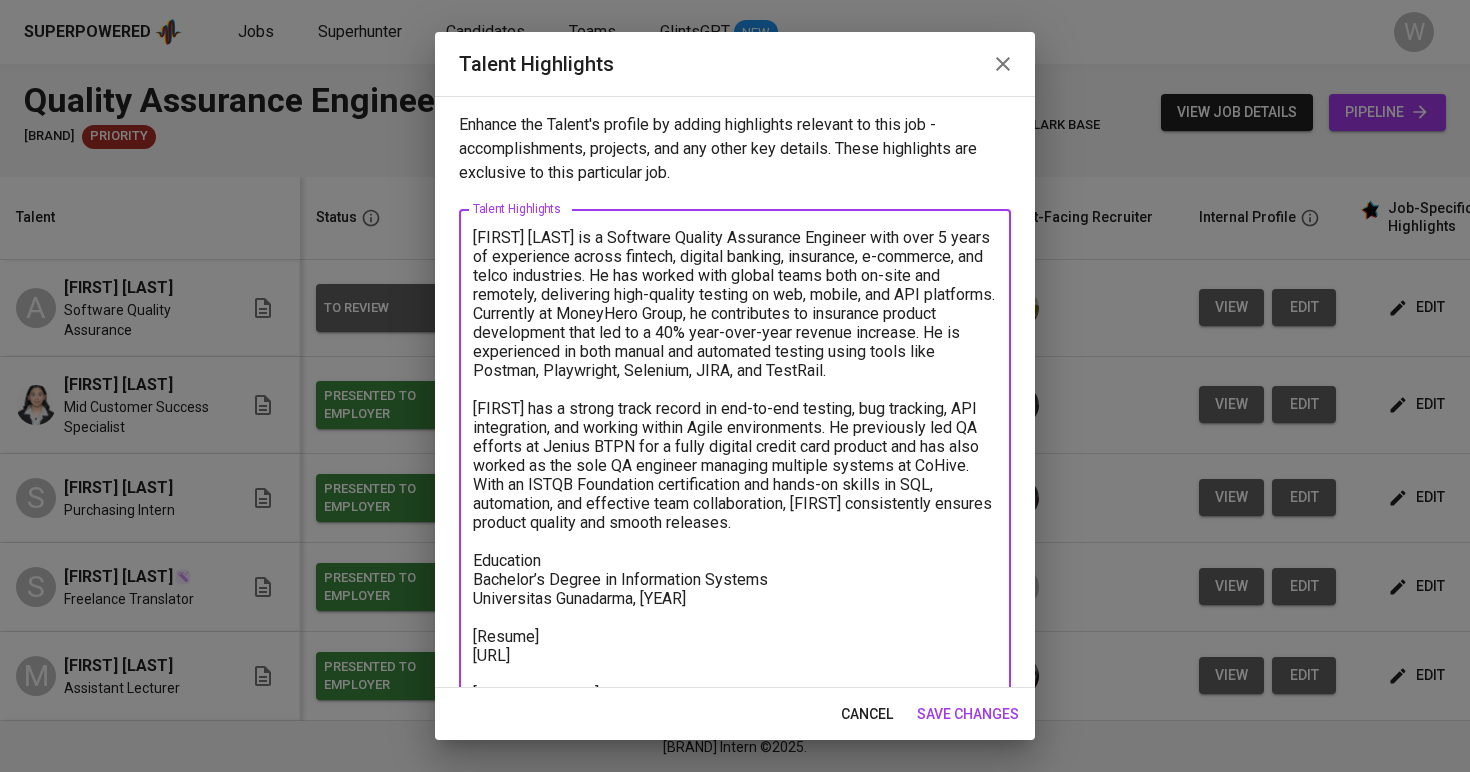 scroll, scrollTop: 0, scrollLeft: 0, axis: both 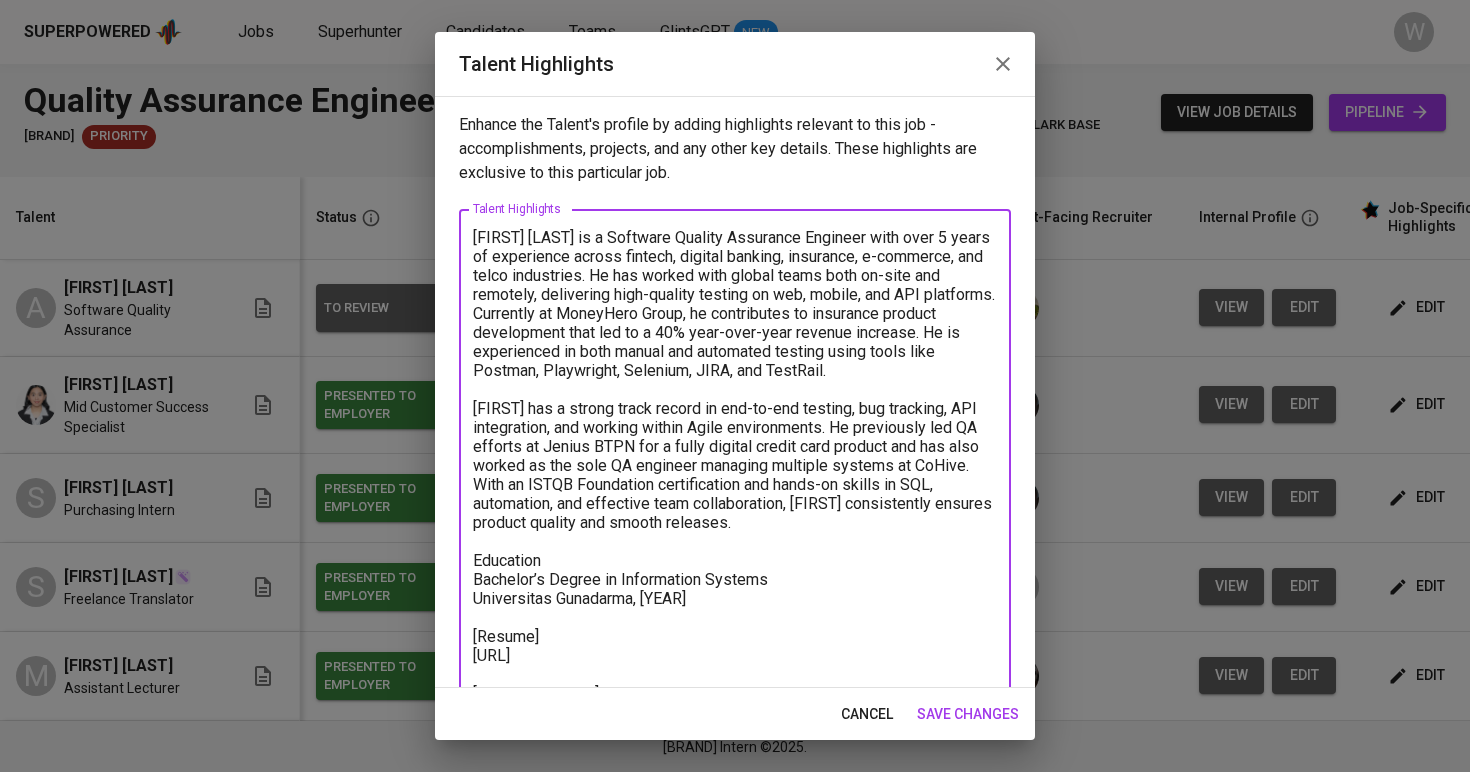 click on "cancel" at bounding box center (867, 714) 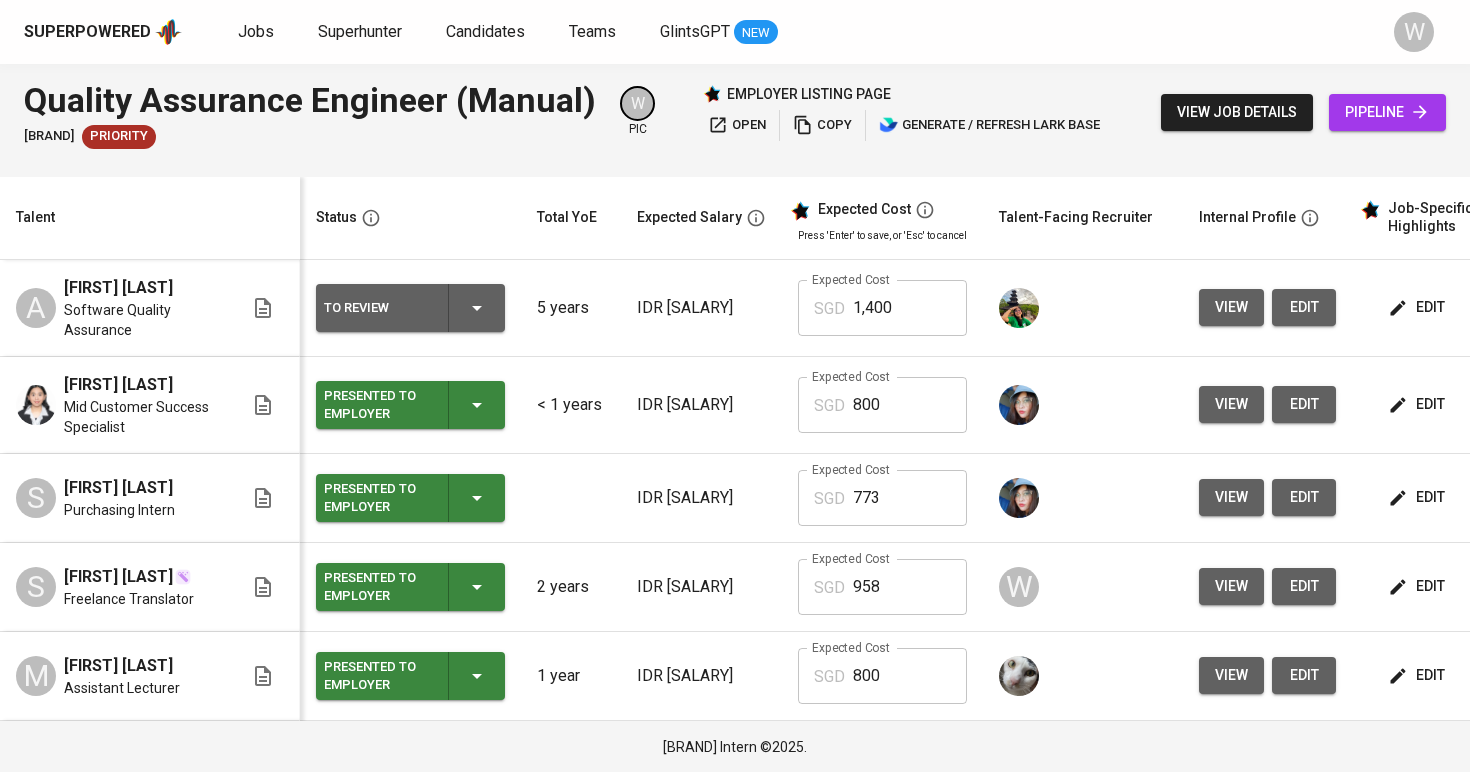 scroll, scrollTop: 0, scrollLeft: 54, axis: horizontal 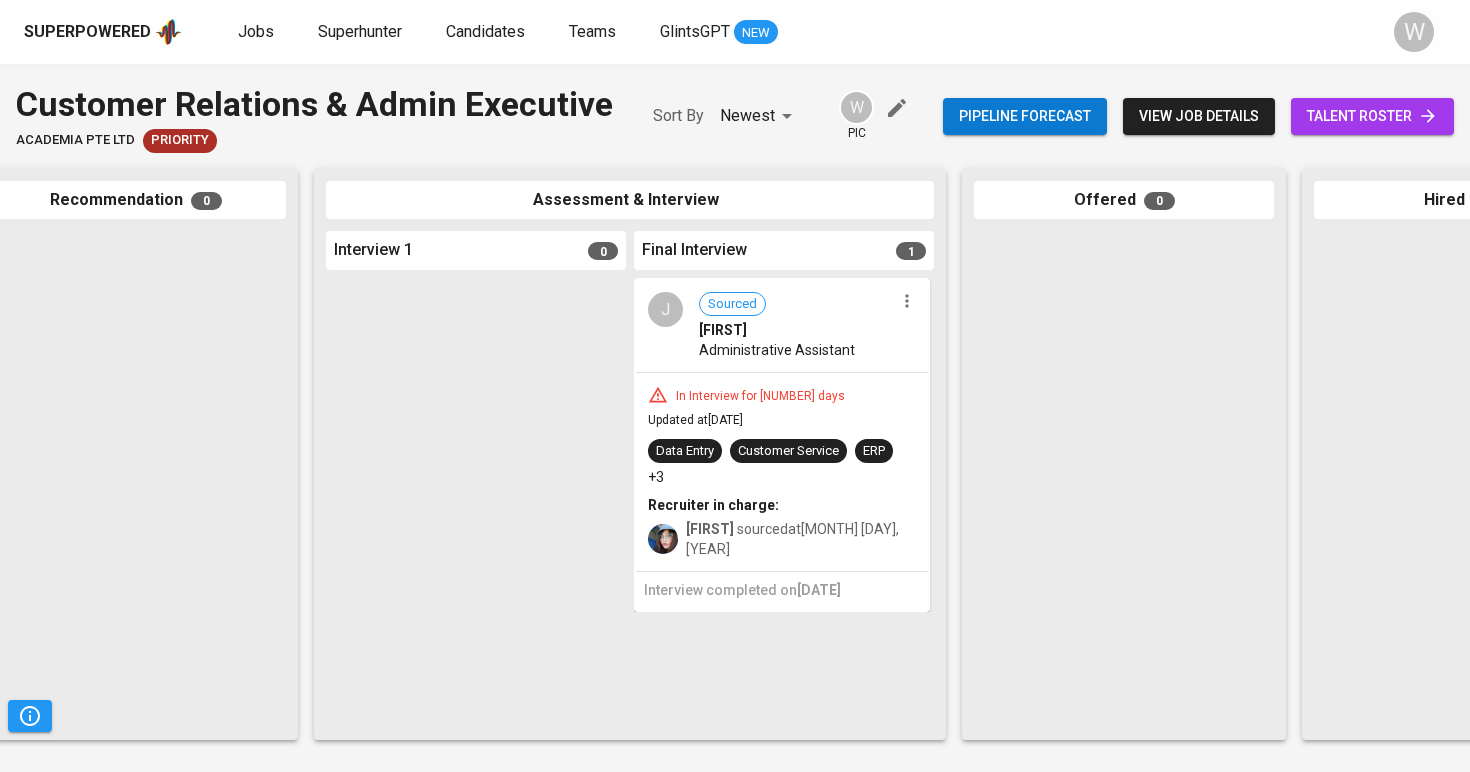 click on "Superpowered Jobs   Superhunter   Candidates   Teams   GlintsGPT   NEW" at bounding box center [703, 32] 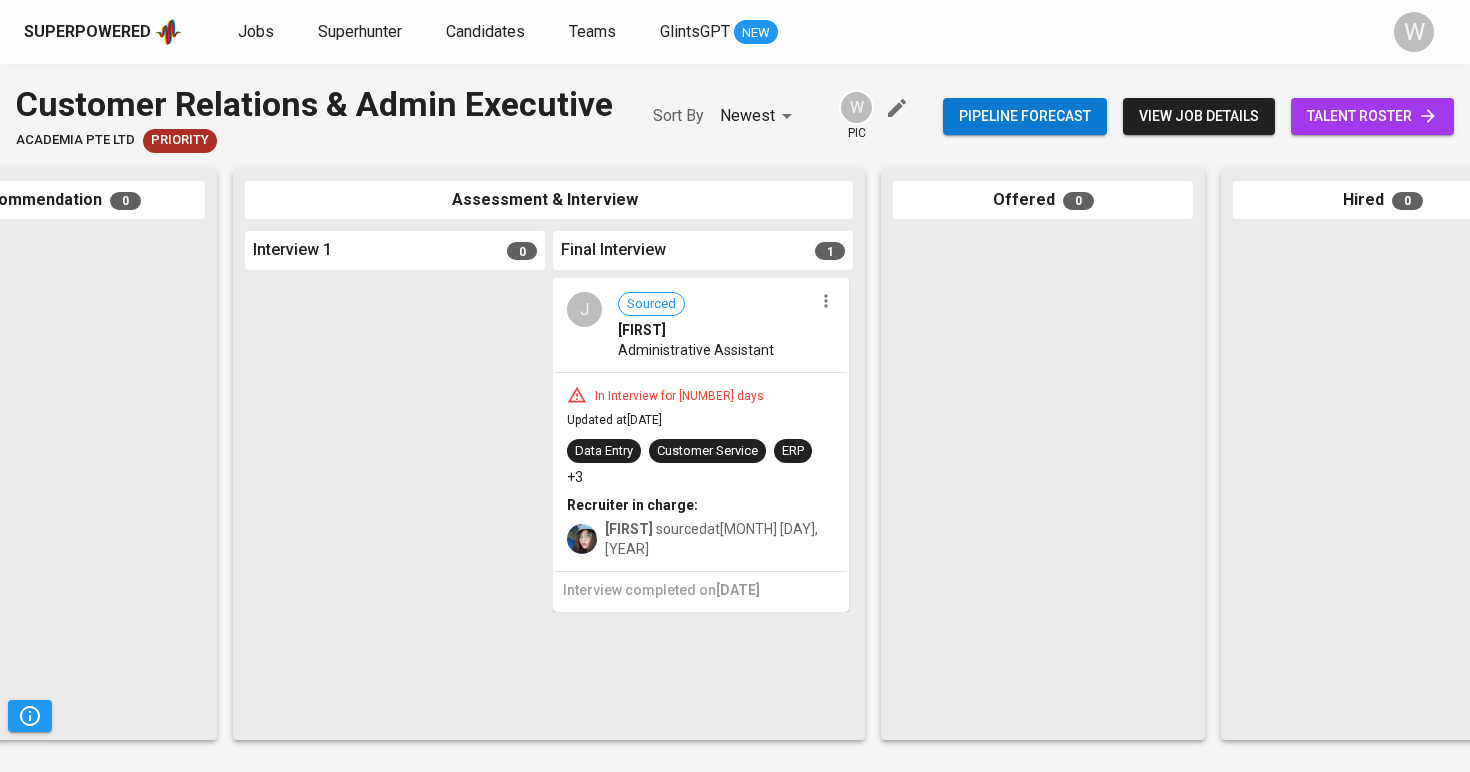 scroll, scrollTop: 0, scrollLeft: 469, axis: horizontal 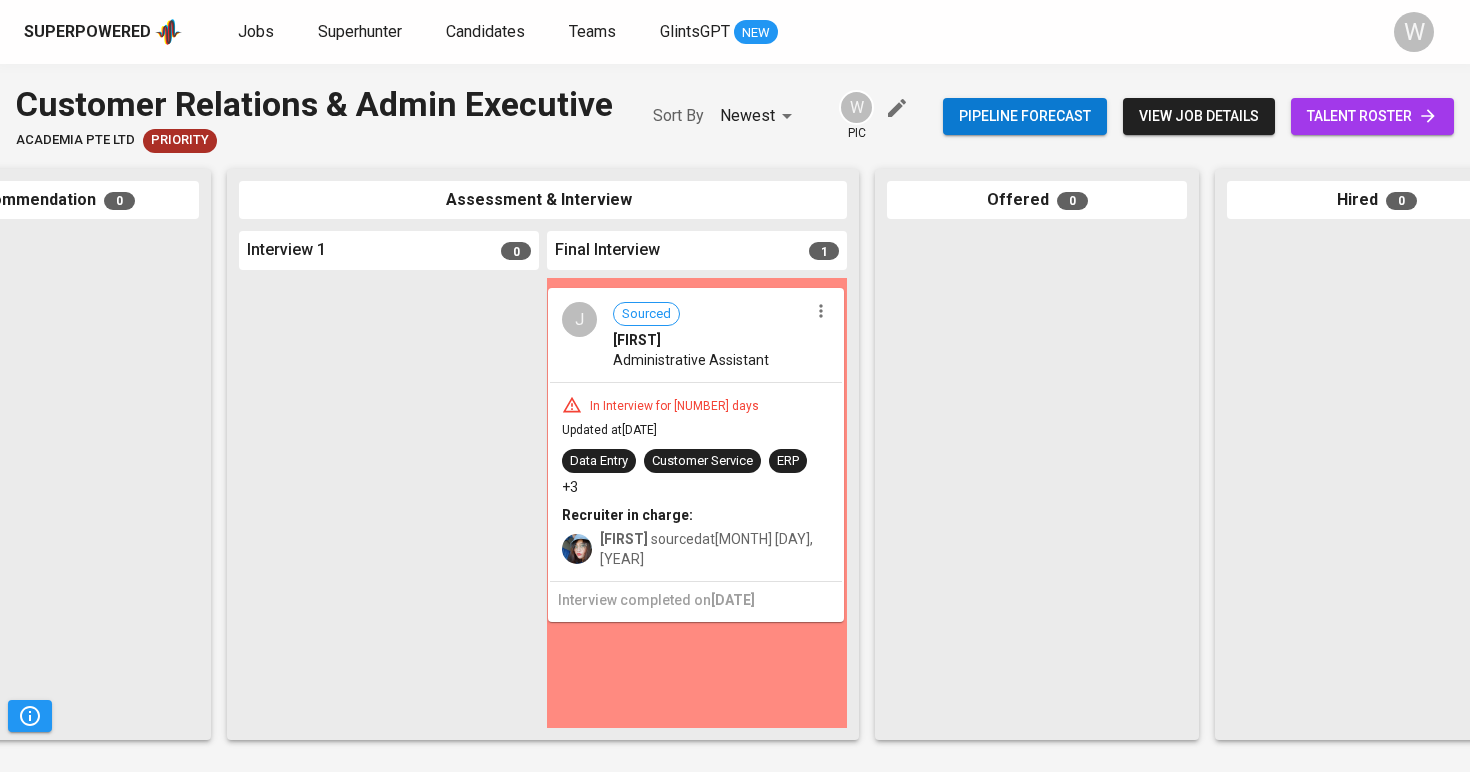 drag, startPoint x: 712, startPoint y: 385, endPoint x: 717, endPoint y: 395, distance: 11.18034 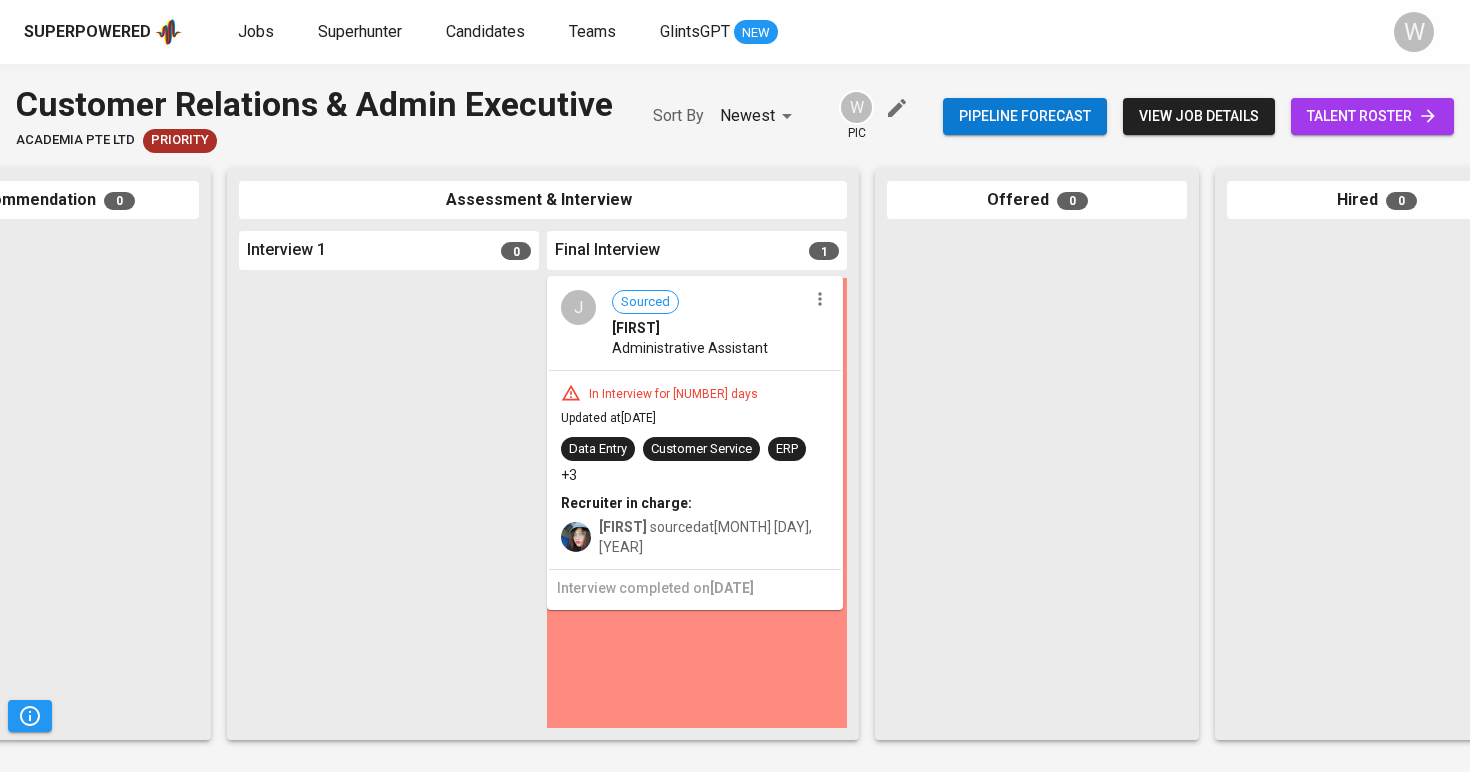 scroll, scrollTop: 0, scrollLeft: 467, axis: horizontal 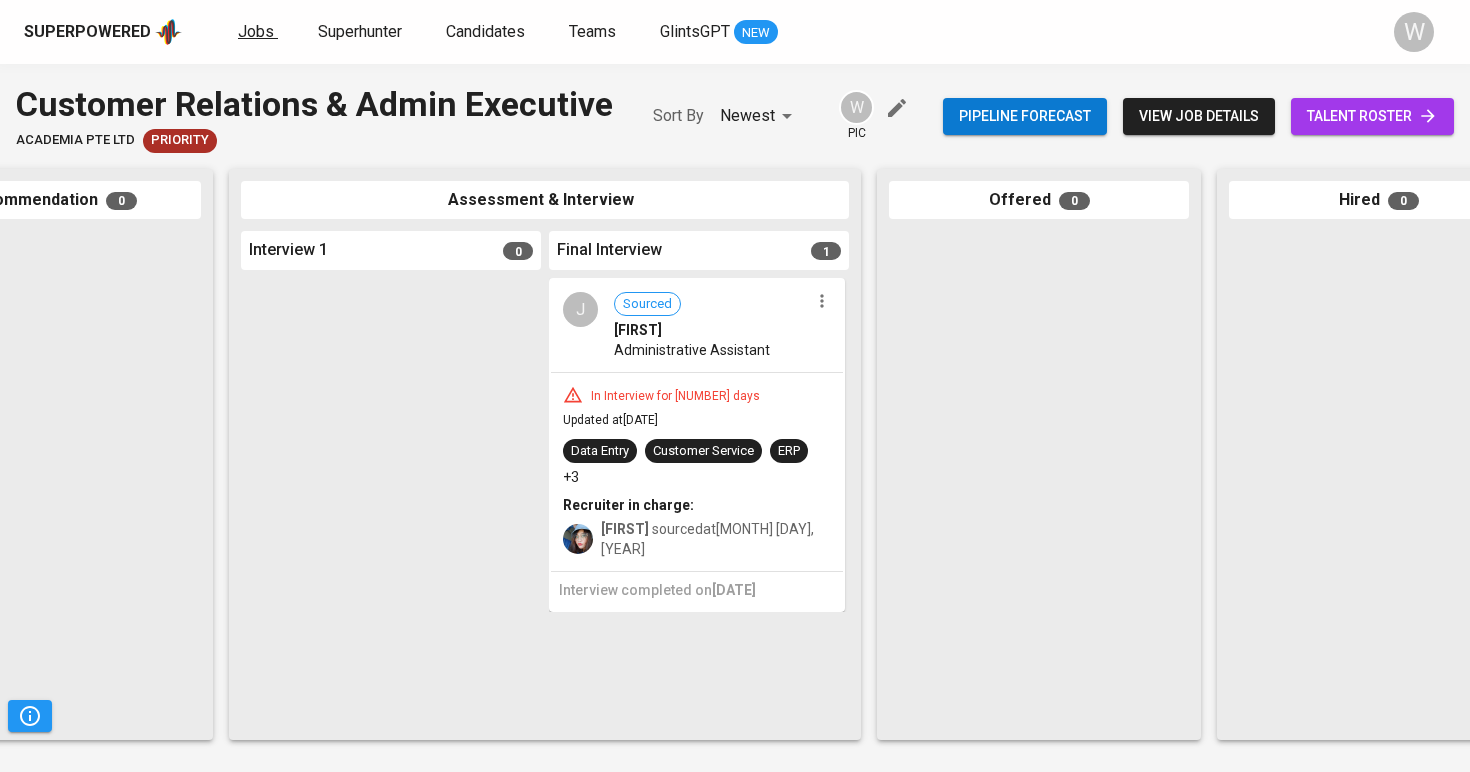 click on "Jobs" at bounding box center (256, 31) 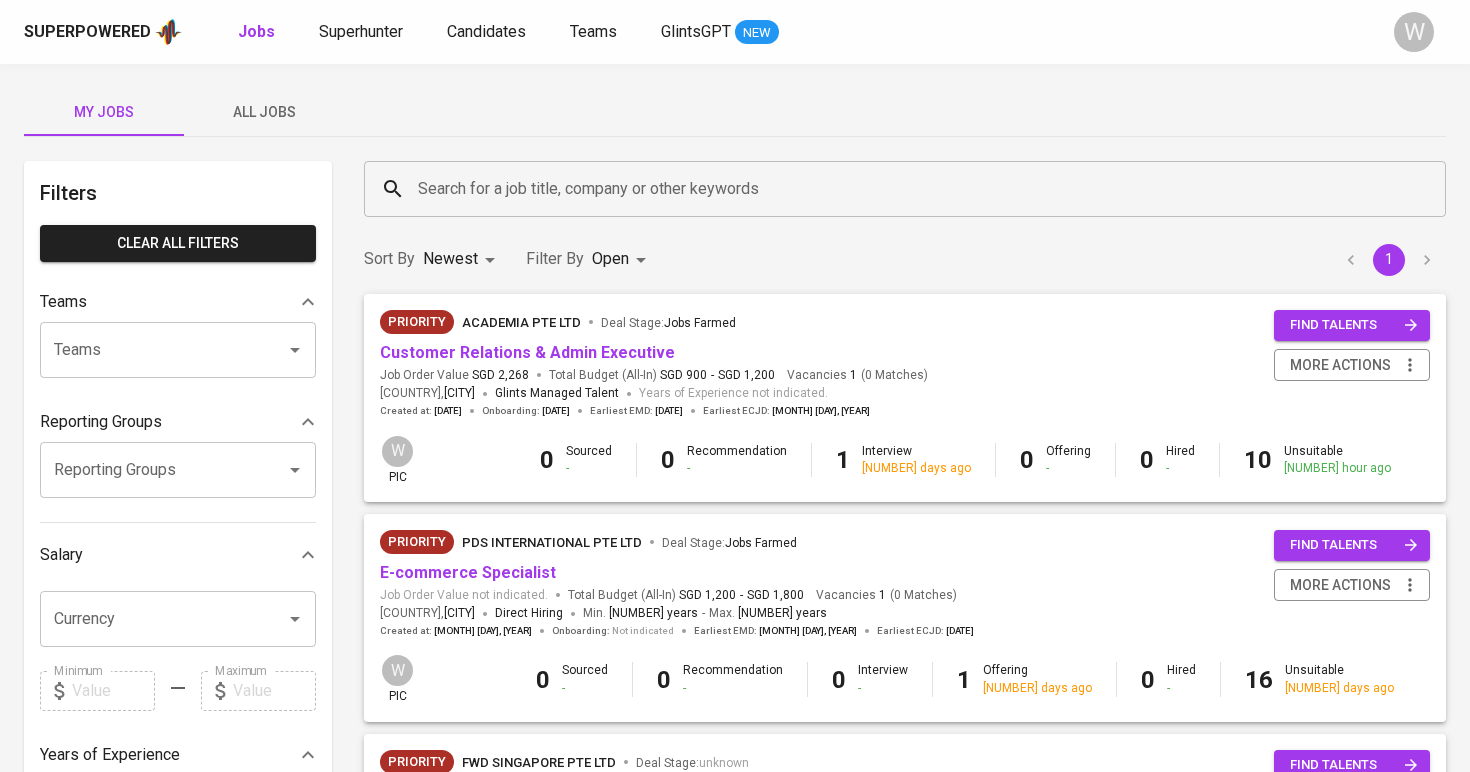 click on "All Jobs" at bounding box center [104, 112] 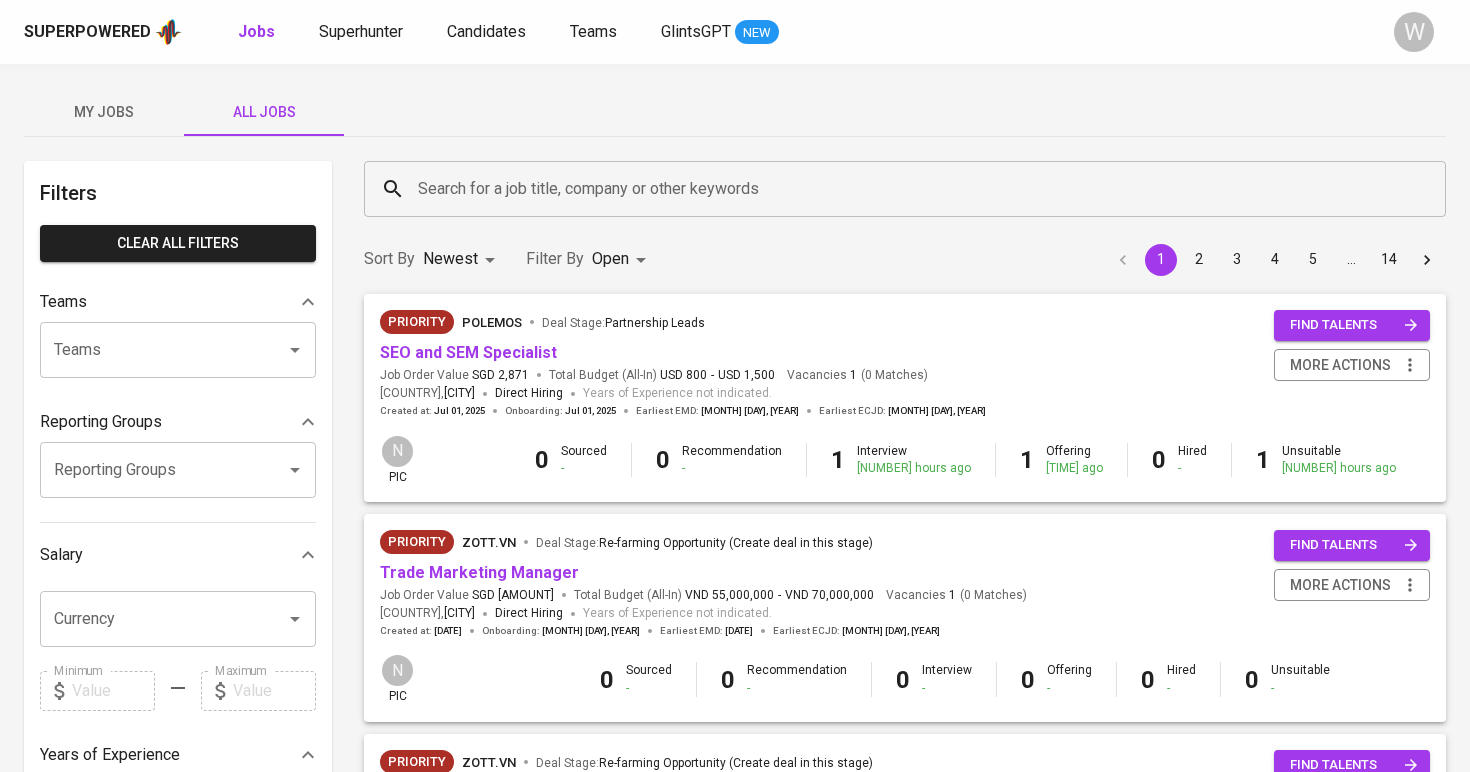 click on "Search for a job title, company or other keywords" at bounding box center (910, 189) 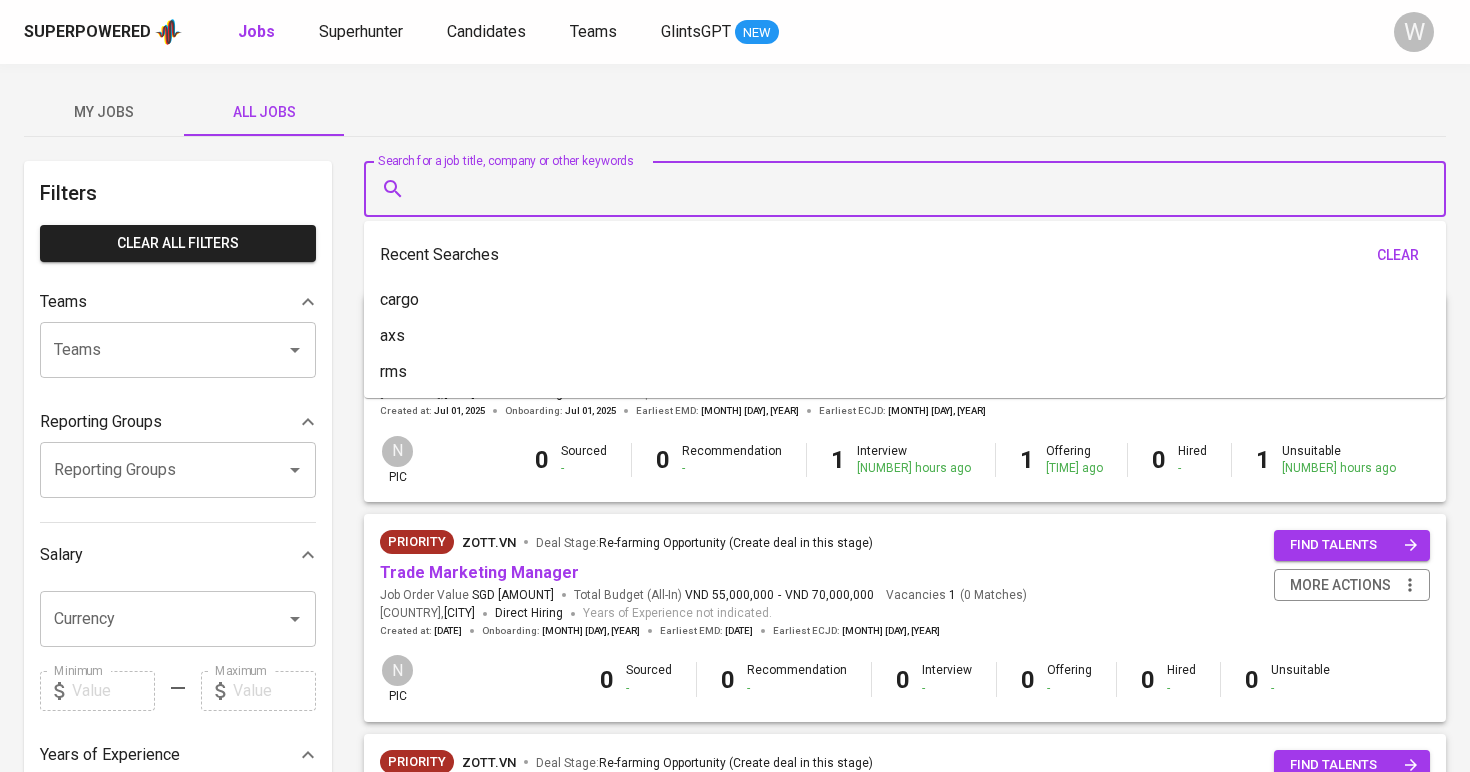 type on "m" 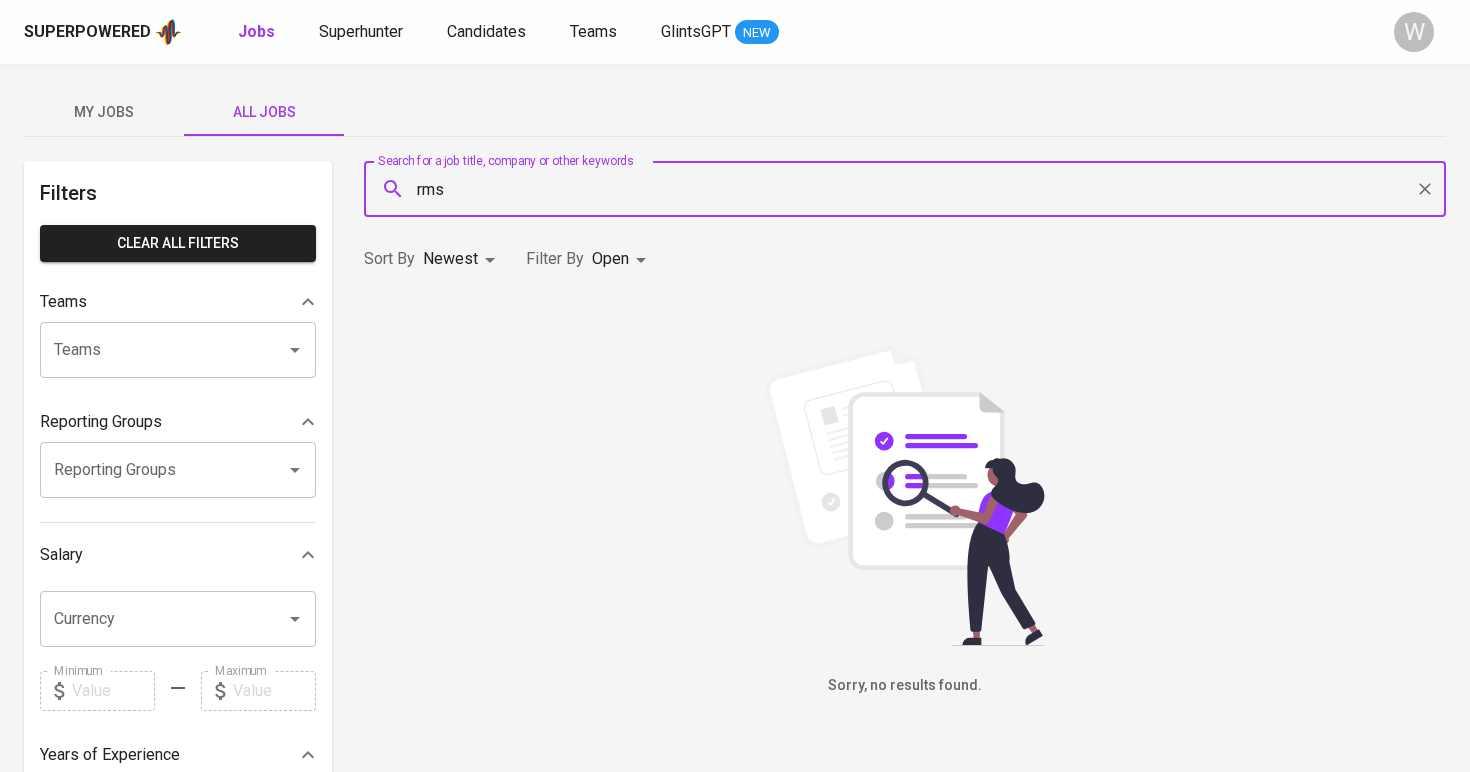 click on "Skills ASP.NET MVC | [NUMBER]   Years C# | [NUMBER]   Years MSSQL | [NUMBER]   Years AWS | [NUMBER]   Years Microsoft Azure | [NUMBER]   Years jQuery | [NUMBER]   Years Ajax | [NUMBER]   Years .NET Core | [NUMBER]   Years Leadership | [NUMBER]   Years Skills without YOE (Recruiters to enhance) Languages About Me  (Non-editable data from old database) No data found. Experiences Backend Engineer [DATE] -  Present IDEAL Indonesia   [NUMBER]  years Inferred Skill(s) No data found. Backend Engineer [DATE] - [DATE] GoKampus   [NUMBER]  year Inferred Skill(s) No data found. Senior Analyst [DATE] - [DATE] Geekseat   <[NUMBER]  years Inferred Skill(s) No data found. Team Leader [DATE] - [DATE] DShore   [NUMBER]  years Inferred Skill(s) No data found. Team Leader [DATE] - [DATE] Voxteneo Asia   [NUMBER]  year Inferred Skill(s) No data found. Senior Developer [DATE] - [DATE] Elephant Talk   [NUMBER]  year Inferred Skill(s) No data found. Team Leader [DATE] - [DATE] JMT Indonesia   [NUMBER]  year ASP.Net  MVC, jQuery, MSSQL. Inferred Skill(s) No data found. Software Developer [DATE] - [DATE]" at bounding box center (735, 682) 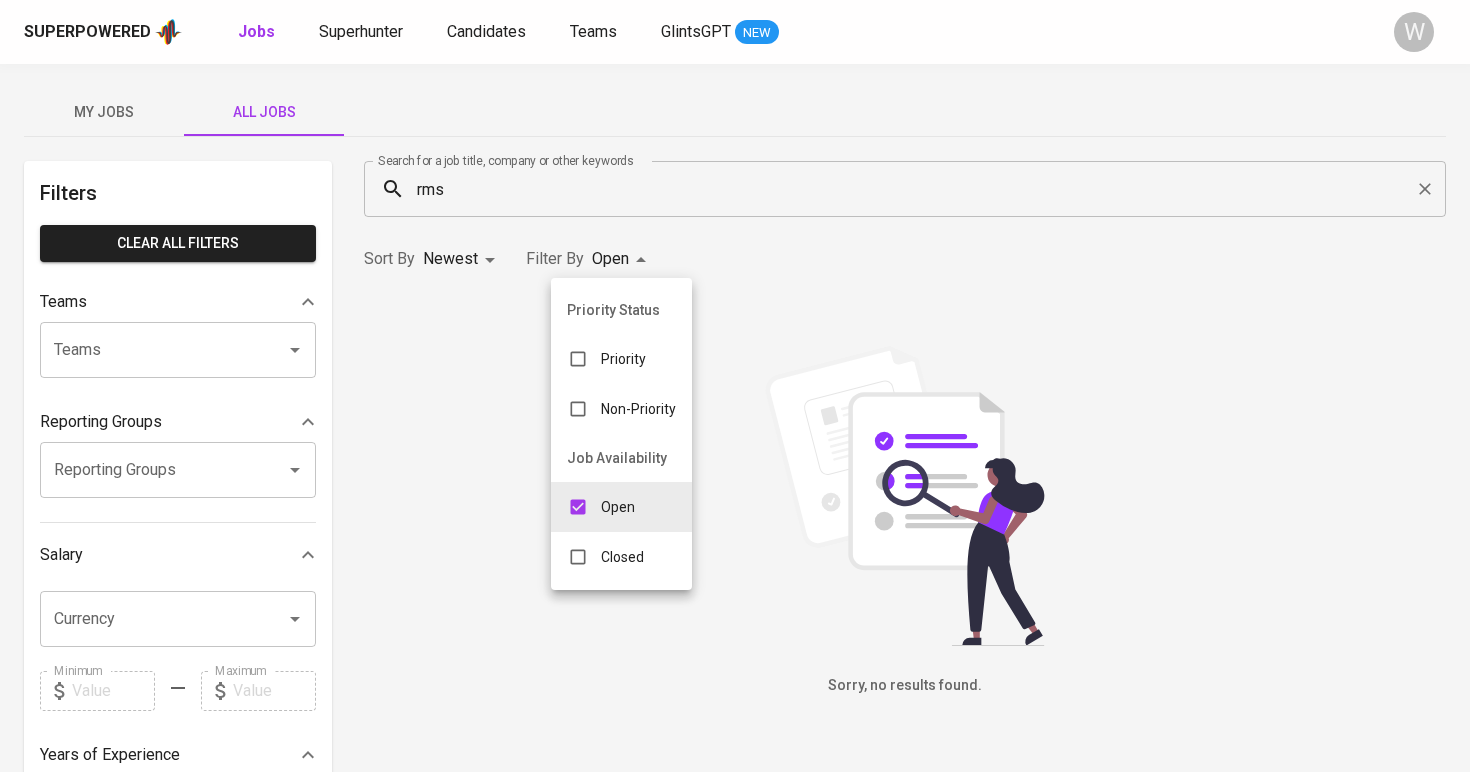 click at bounding box center [735, 386] 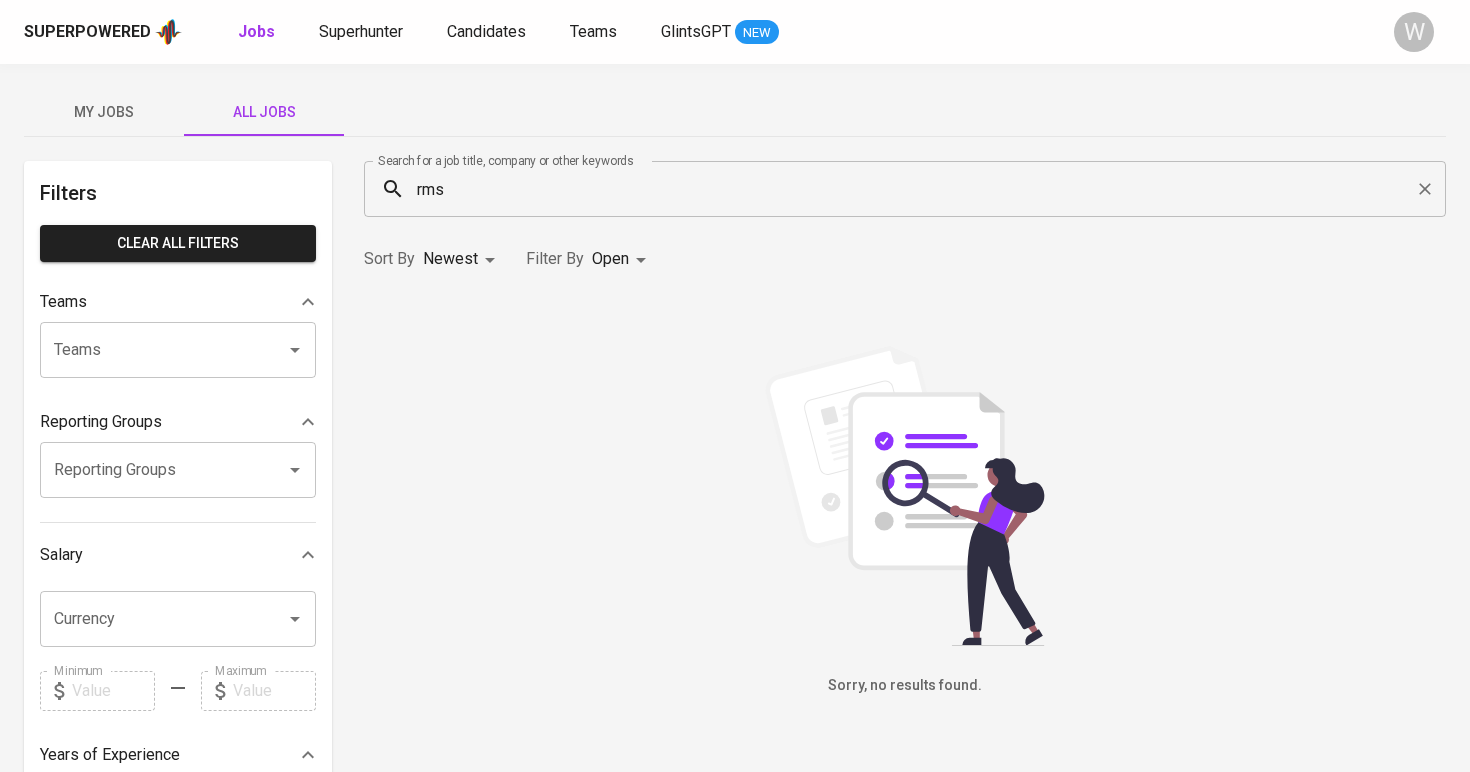click on "rms" at bounding box center (910, 189) 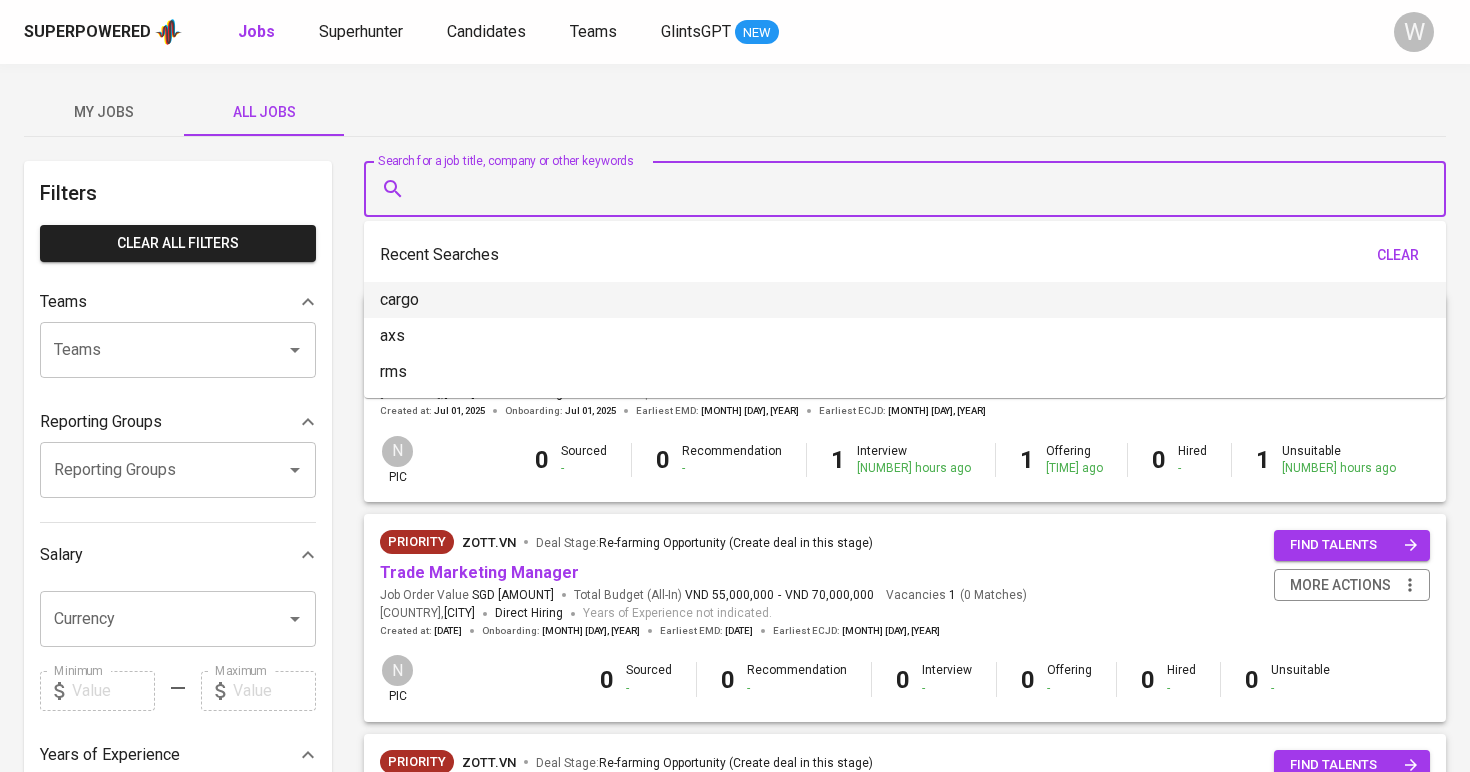 click on "Search for a job title, company or other keywords" at bounding box center [910, 189] 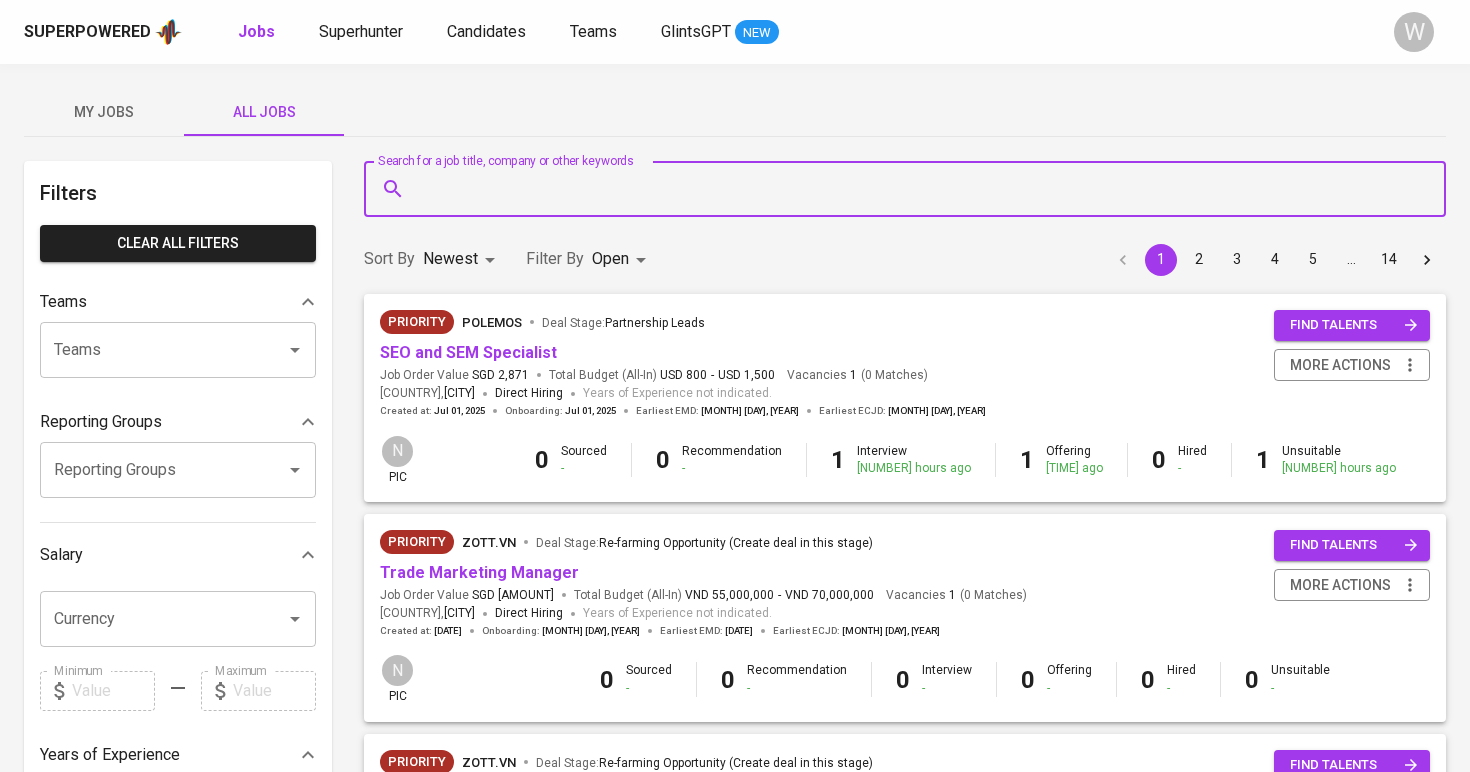 scroll, scrollTop: 0, scrollLeft: 0, axis: both 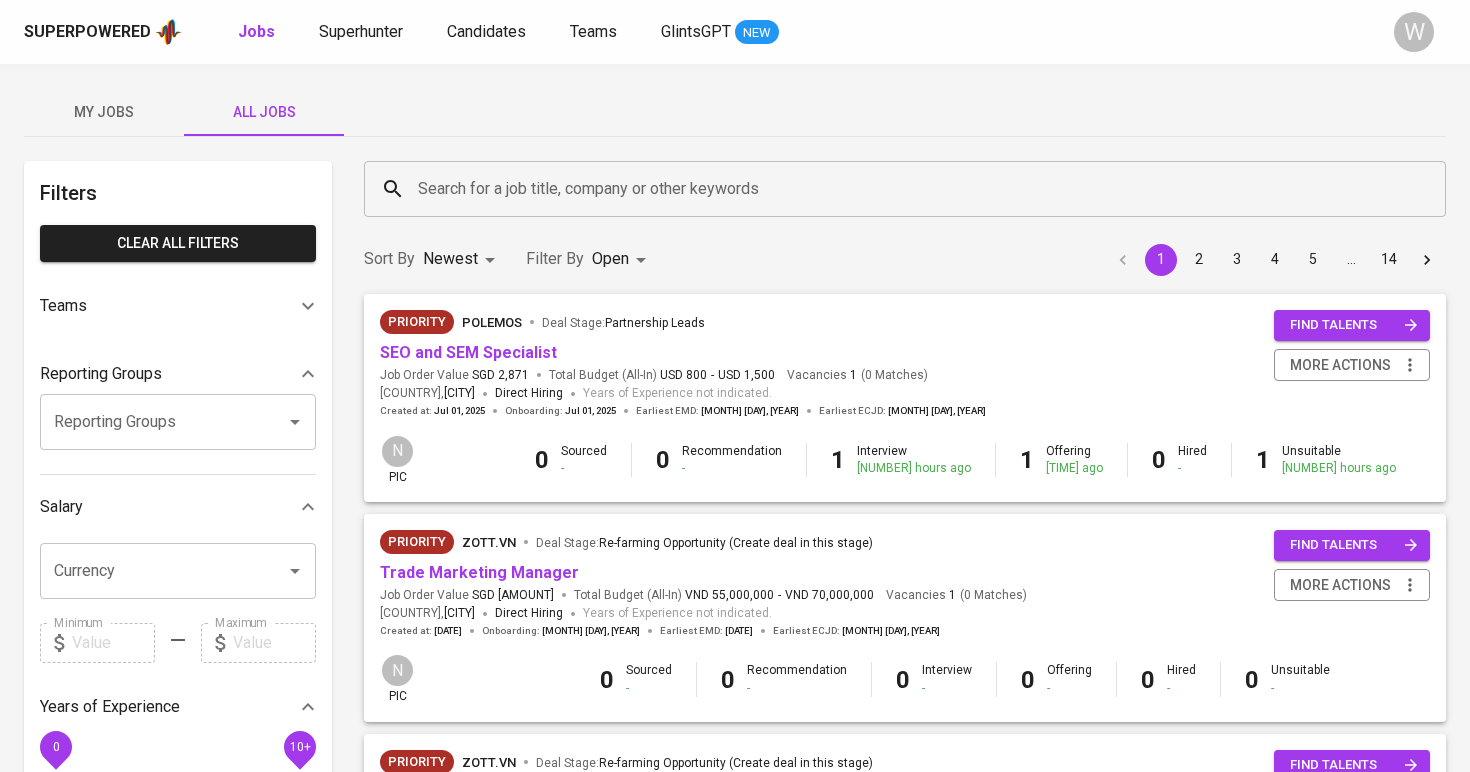 click on "Teams" at bounding box center [178, 306] 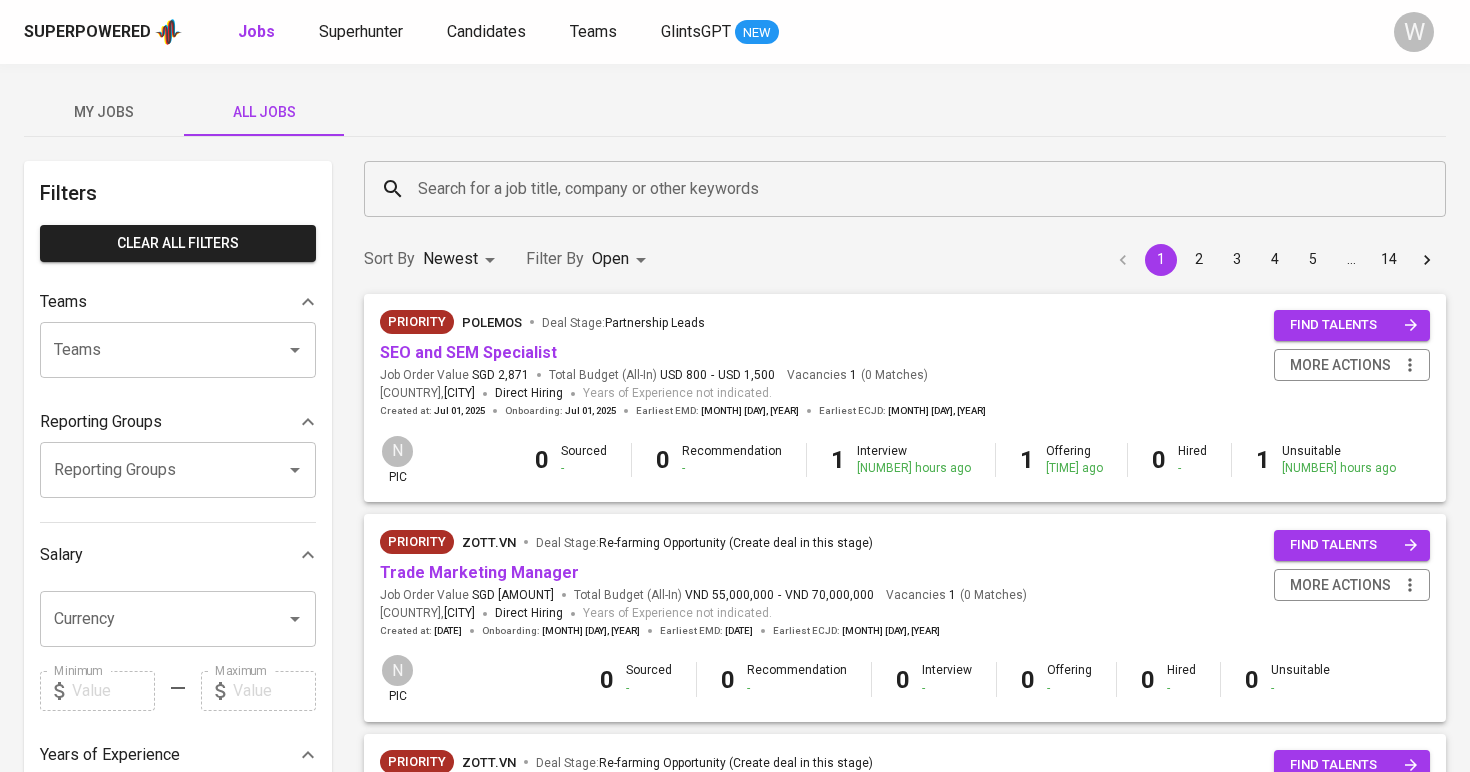 click on "Teams" at bounding box center [150, 350] 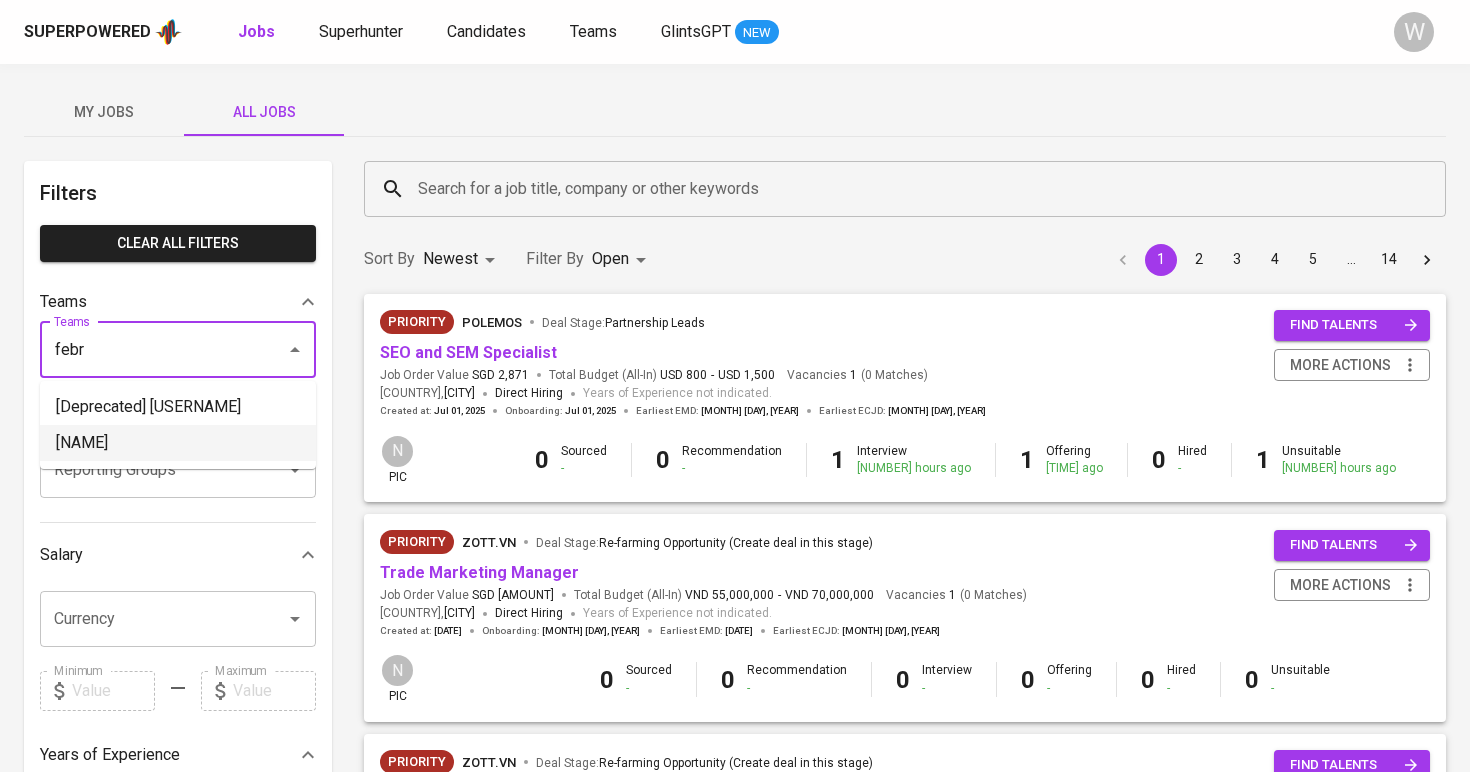 click on "[NAME]" at bounding box center [178, 443] 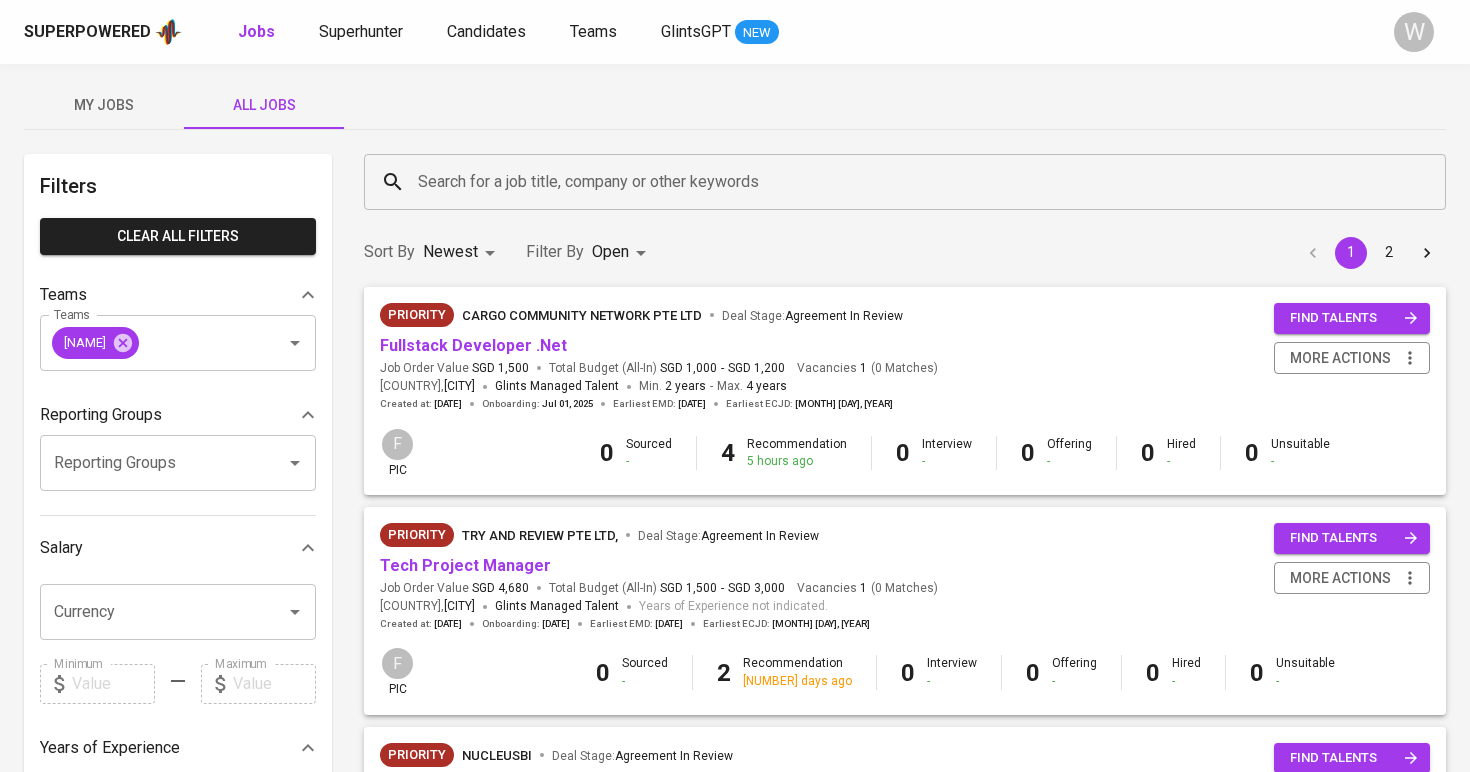 scroll, scrollTop: 15, scrollLeft: 0, axis: vertical 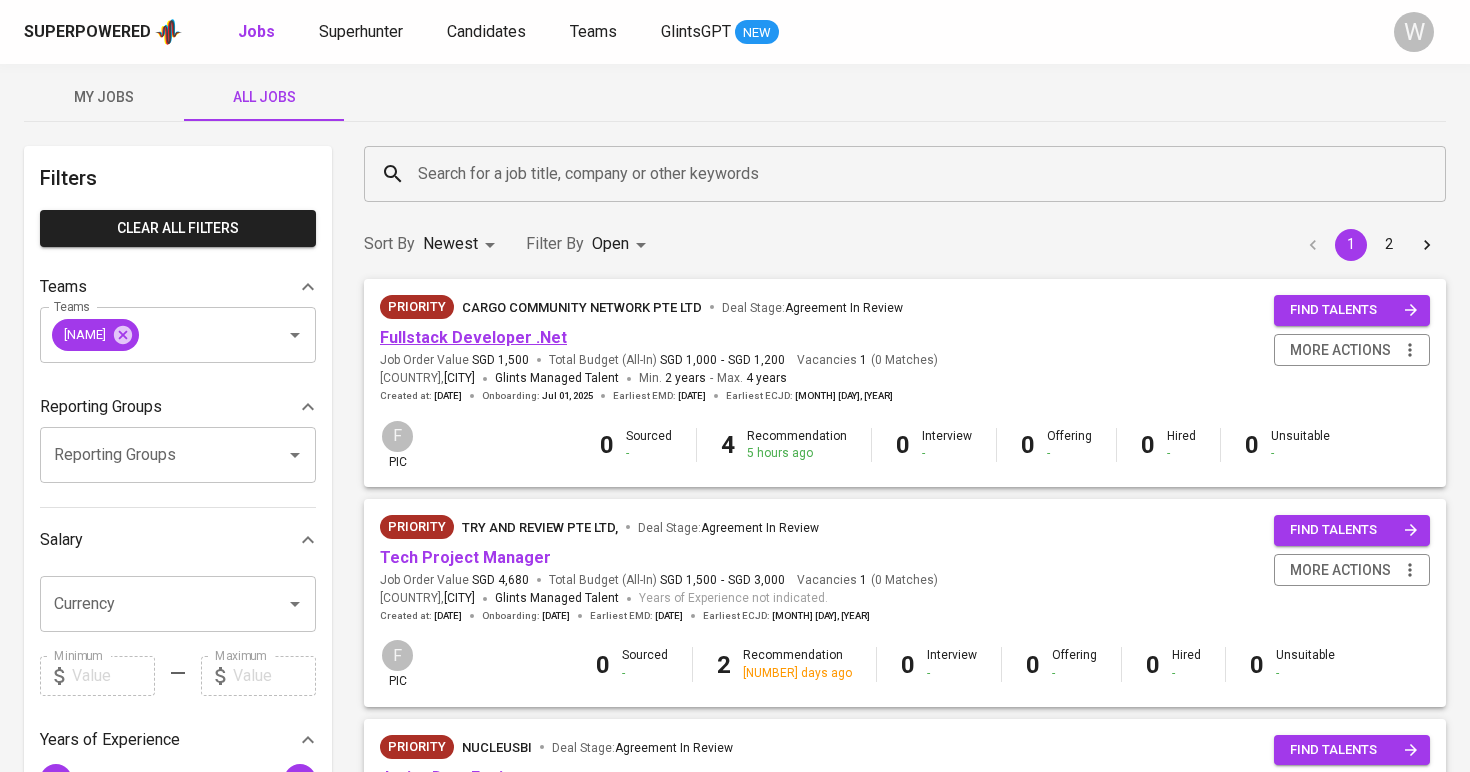 click on "Fullstack Developer .Net" at bounding box center (473, 337) 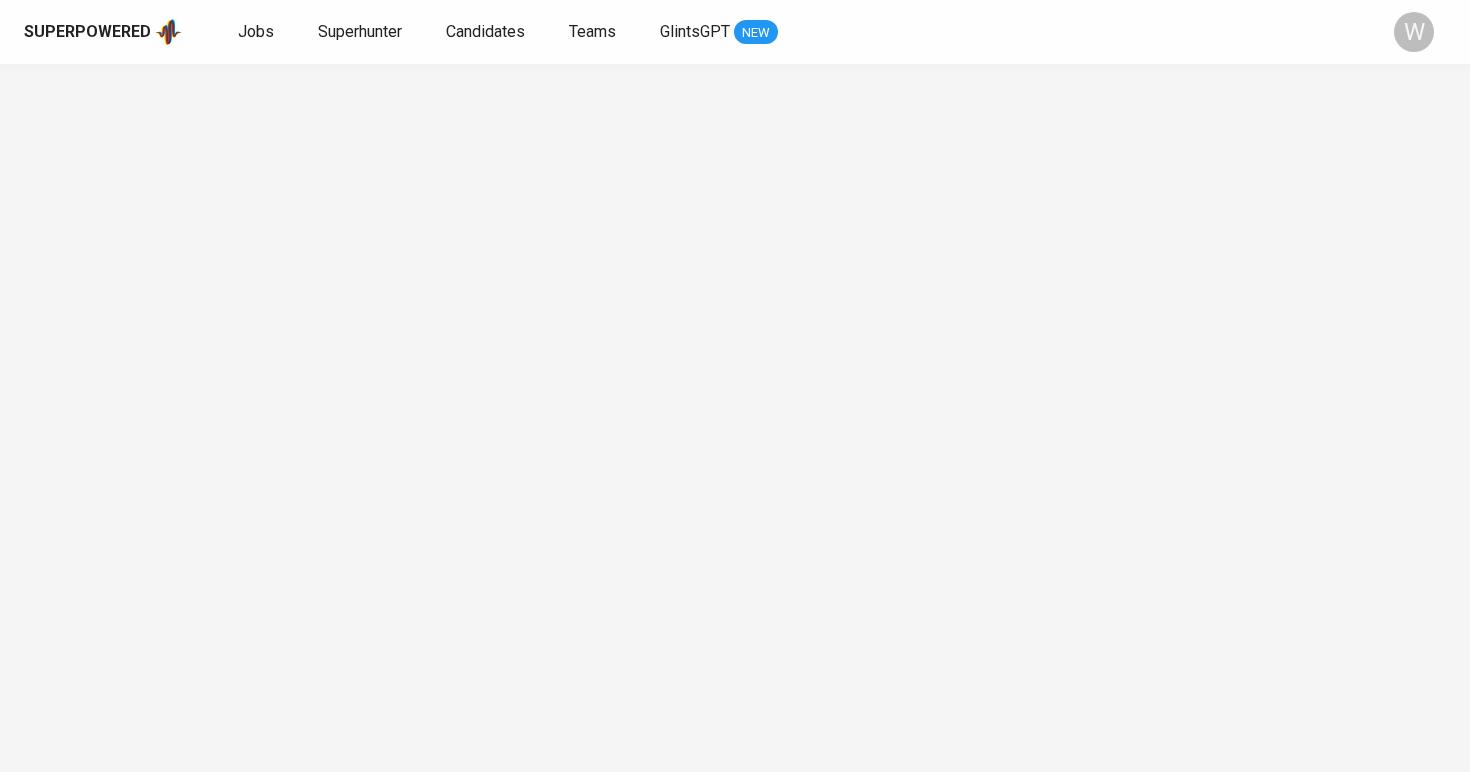 scroll, scrollTop: 0, scrollLeft: 0, axis: both 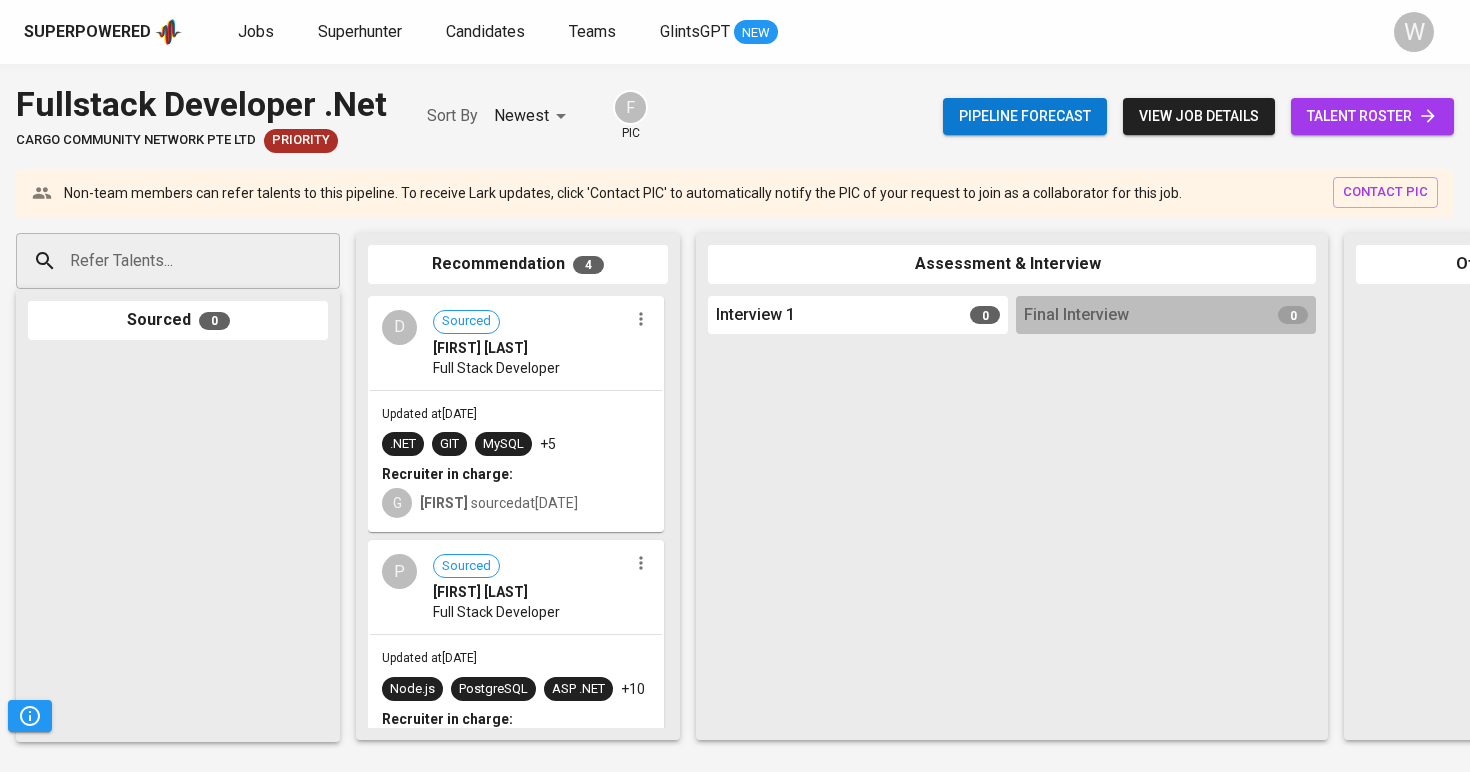 click on "Pipeline forecast view job details talent roster" at bounding box center [1198, 116] 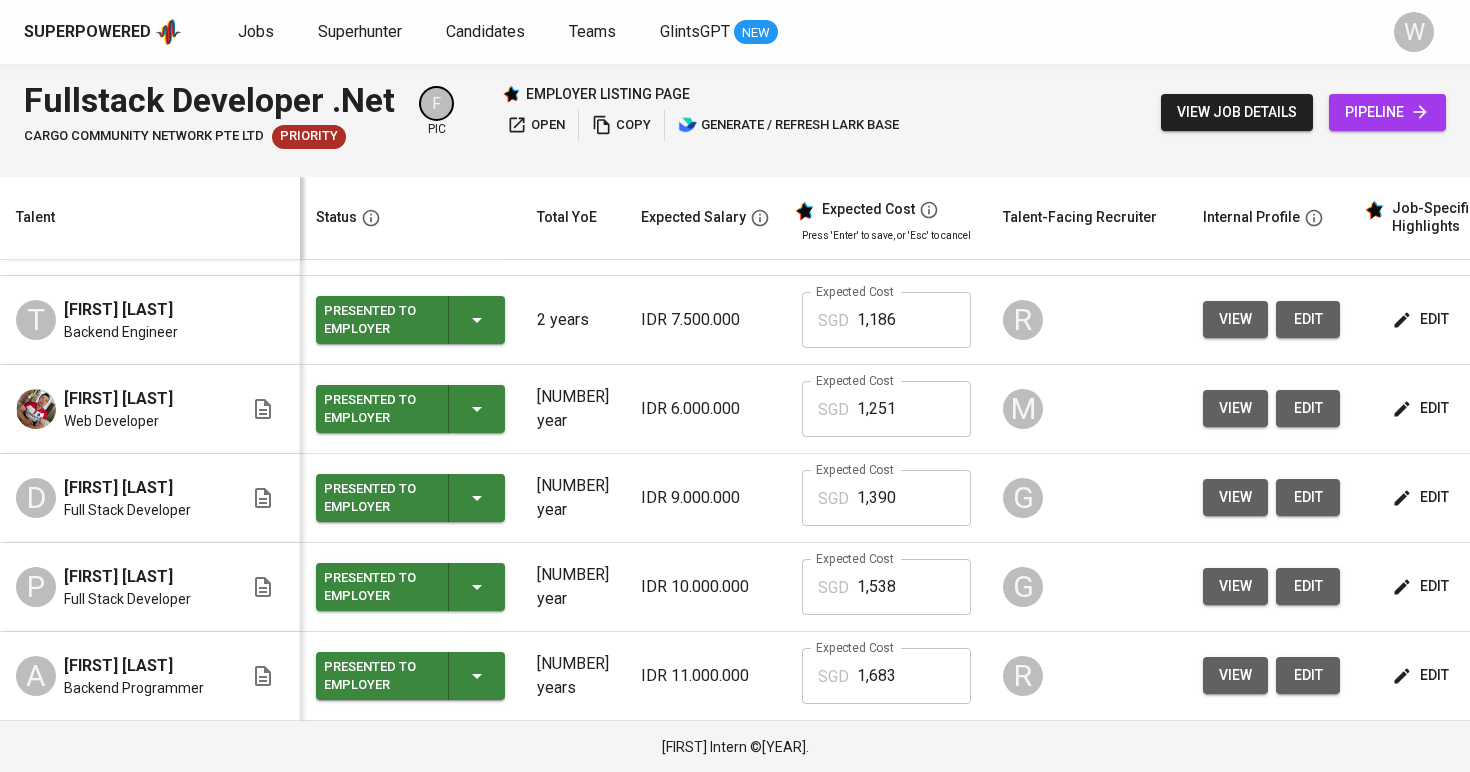 scroll, scrollTop: 181, scrollLeft: 0, axis: vertical 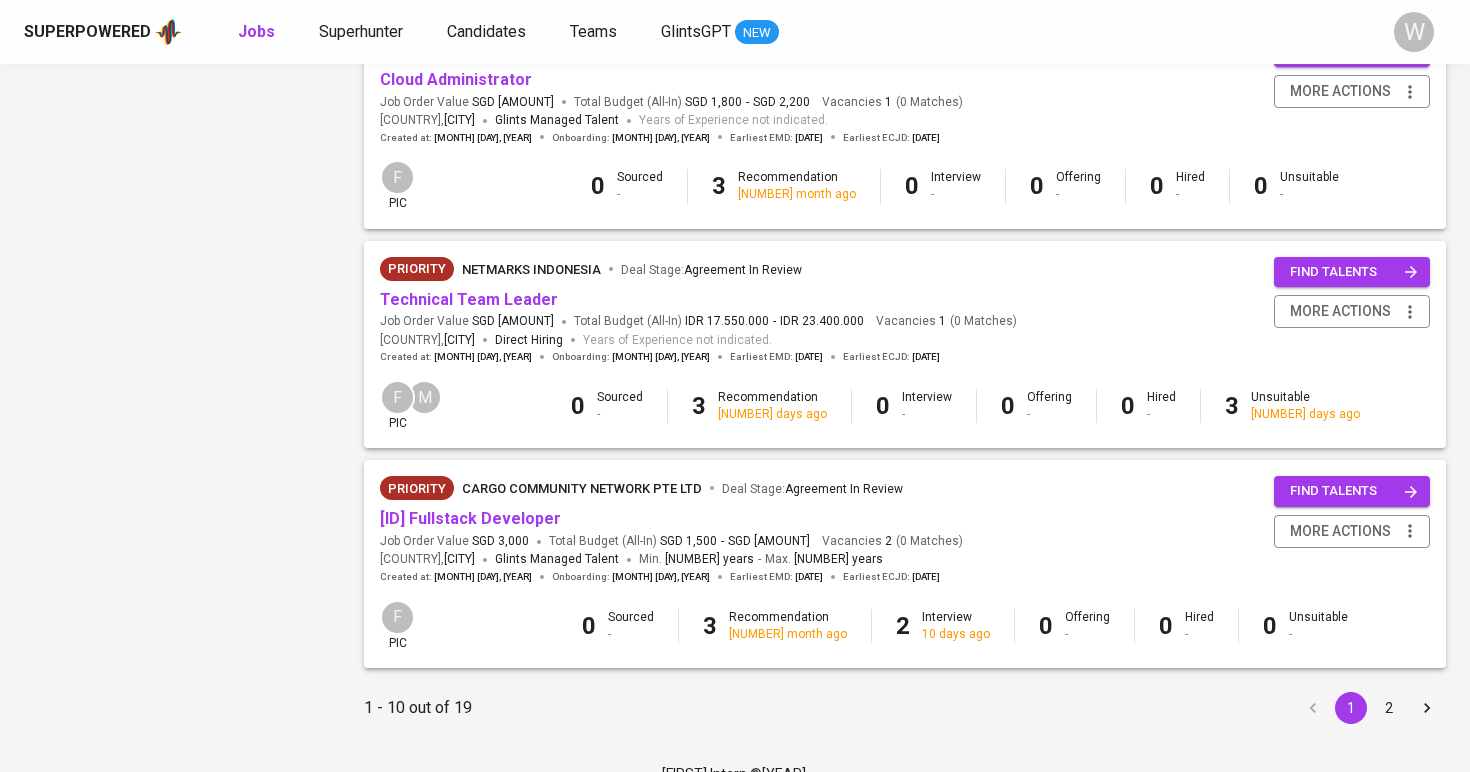 click on "2" at bounding box center [1389, 708] 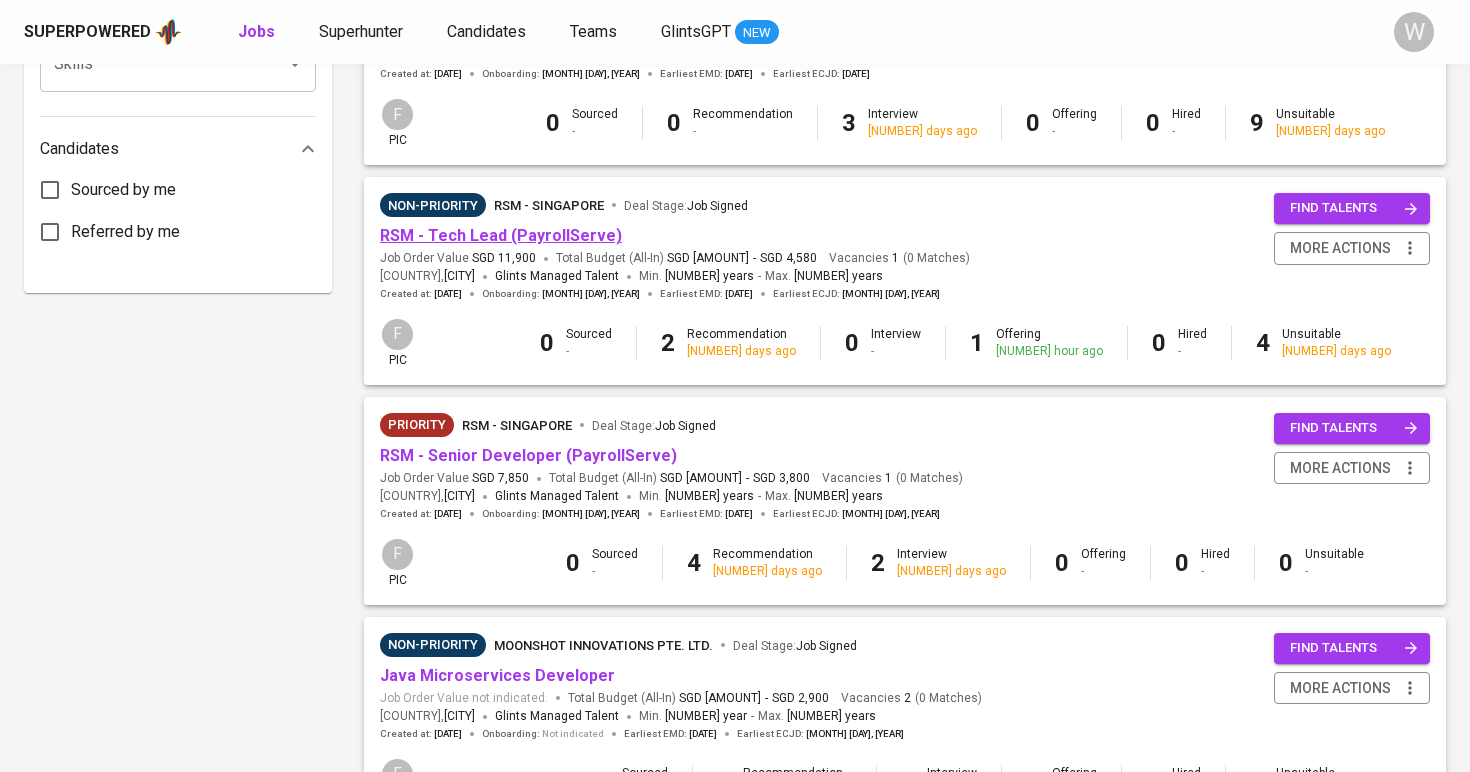 scroll, scrollTop: 1001, scrollLeft: 0, axis: vertical 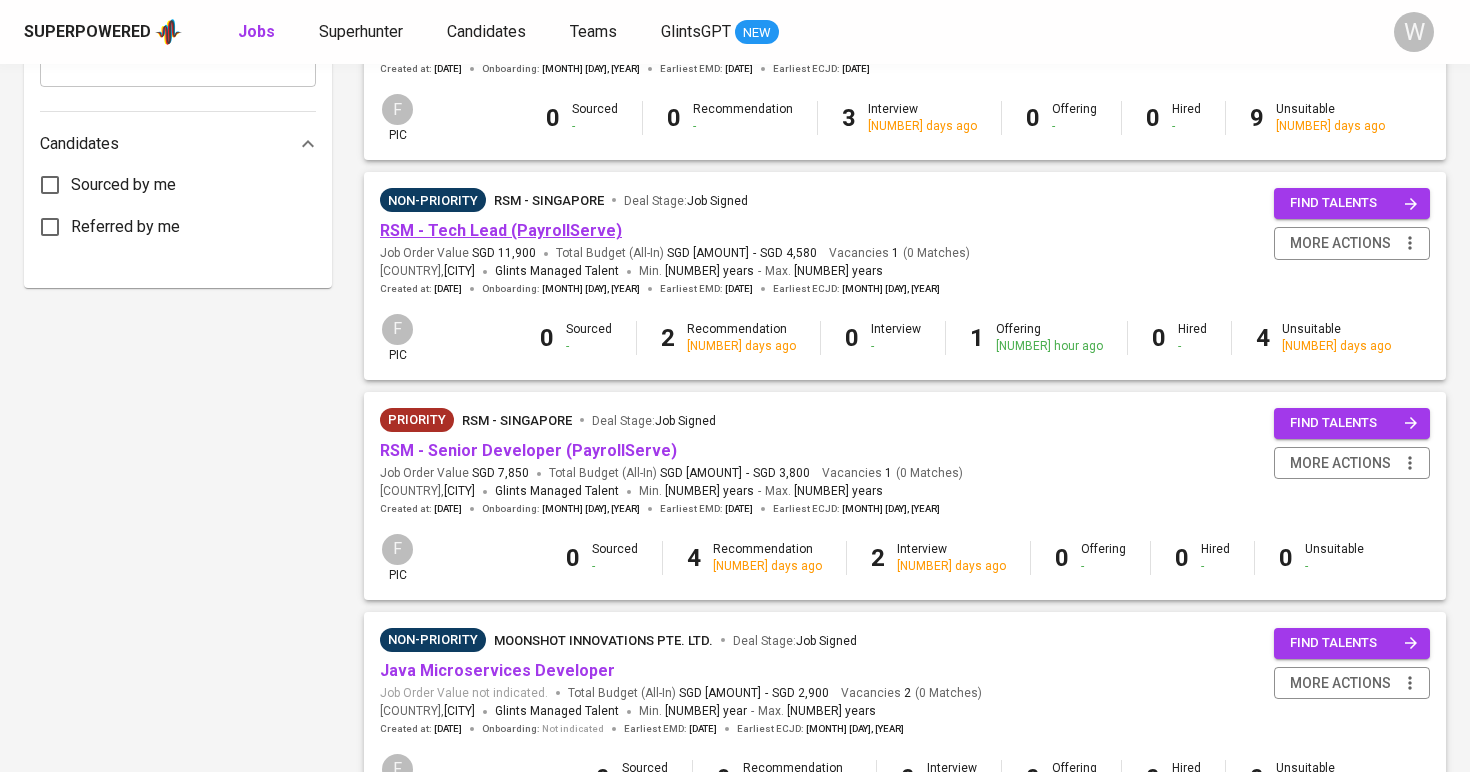 click on "RSM - Tech Lead (PayrollServe)" at bounding box center (501, 230) 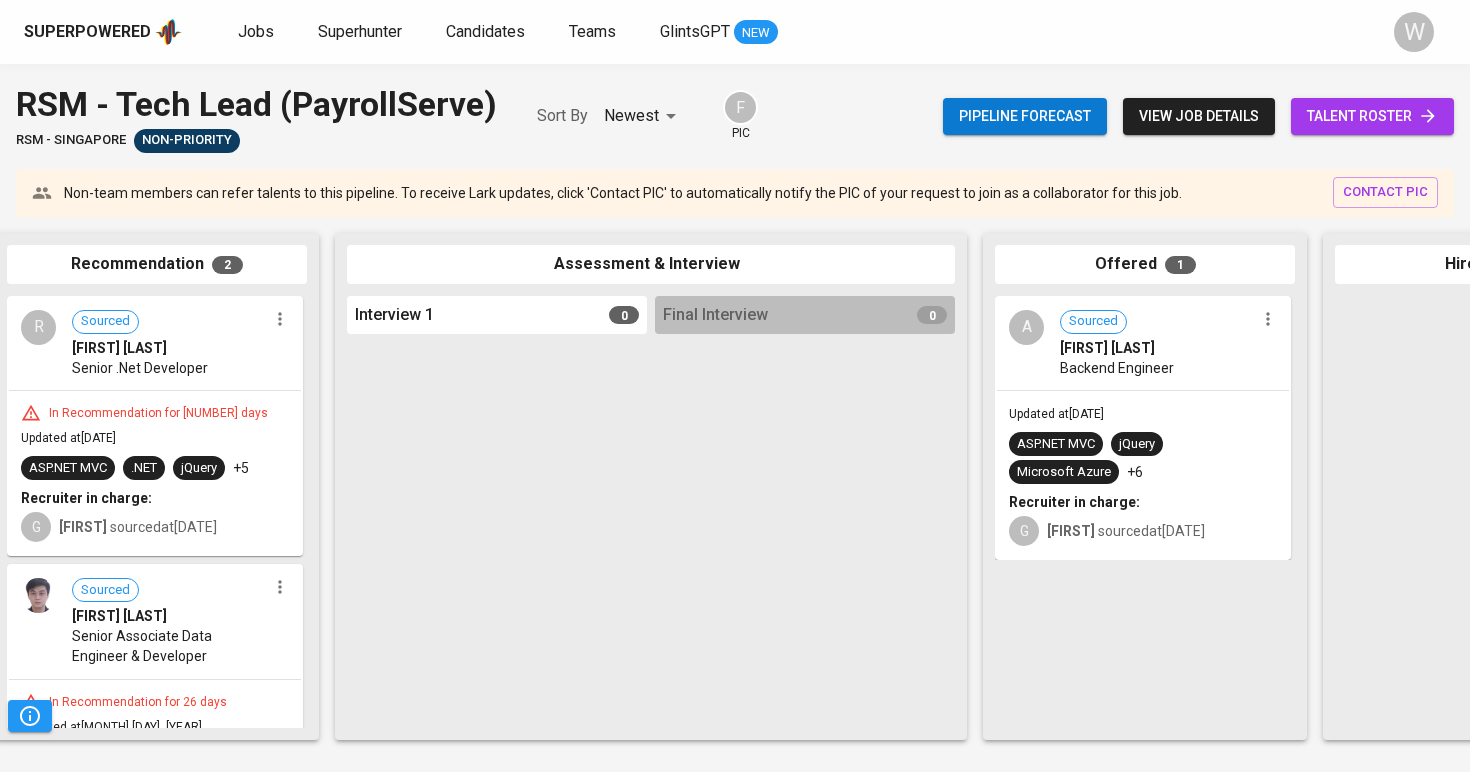 scroll, scrollTop: 0, scrollLeft: 393, axis: horizontal 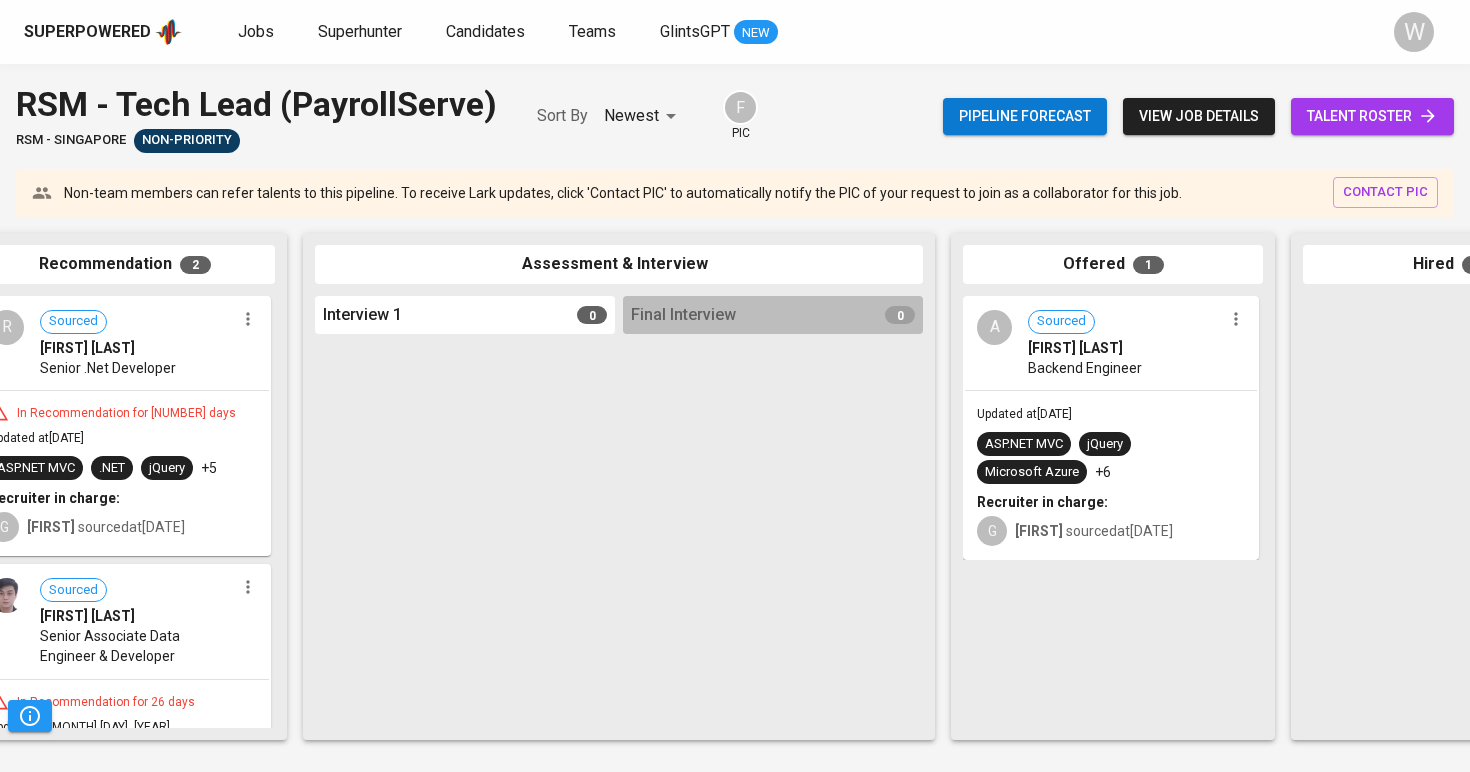 click on "ASP.NET MVC jQuery Microsoft Azure +6" at bounding box center [1111, 458] 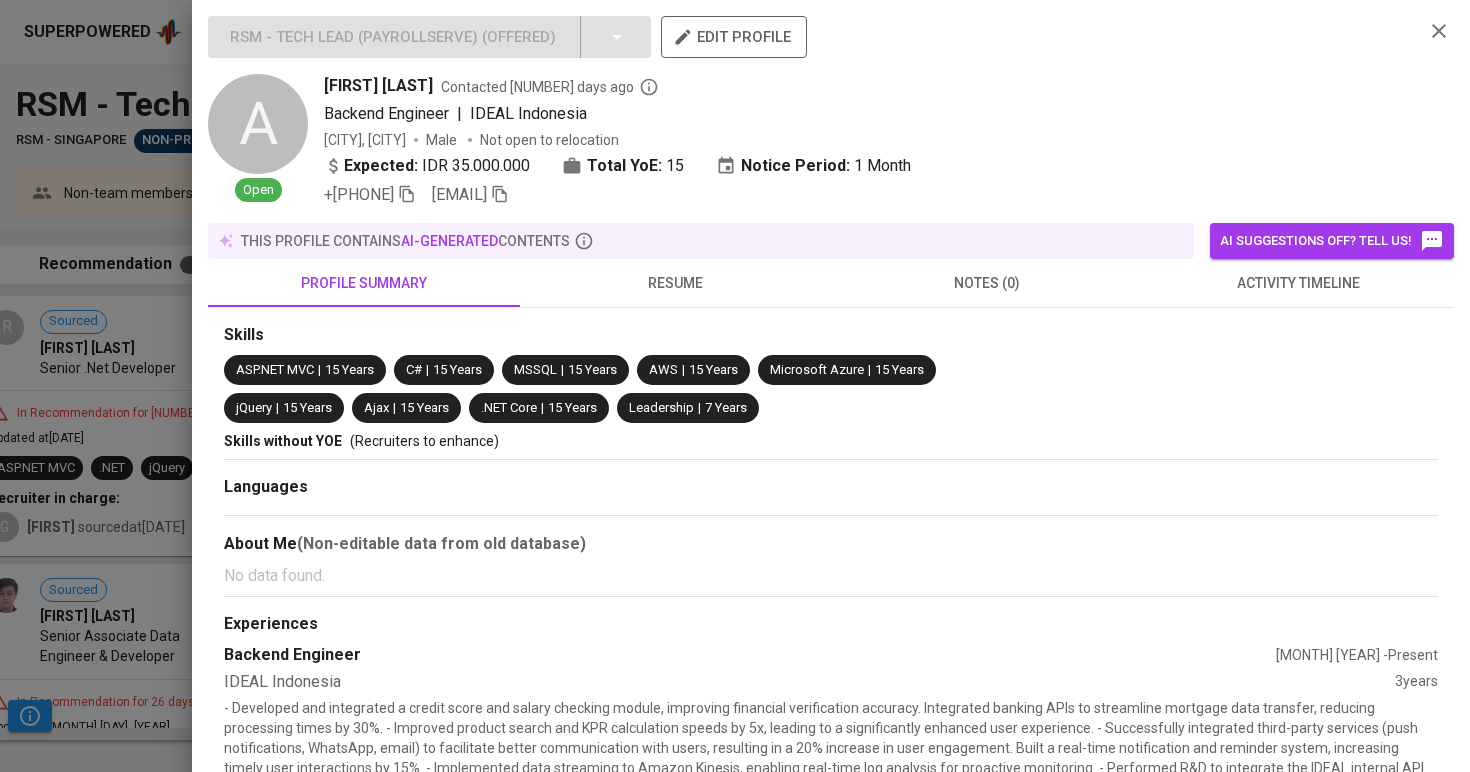 click on "Skills ASP.NET MVC | [NUMBER]   Years C# | [NUMBER]   Years MSSQL | [NUMBER]   Years AWS | [NUMBER]   Years Microsoft Azure | [NUMBER]   Years jQuery | [NUMBER]   Years Ajax | [NUMBER]   Years .NET Core | [NUMBER]   Years Leadership | [NUMBER]   Years Skills without YOE (Recruiters to enhance) Languages About Me  (Non-editable data from old database) No data found. Experiences Backend Engineer [DATE] -  Present IDEAL Indonesia   [NUMBER]  years Inferred Skill(s) No data found. Backend Engineer [DATE] - [DATE] GoKampus   [NUMBER]  year Inferred Skill(s) No data found. Senior Analyst [DATE] - [DATE] Geekseat   <[NUMBER]  years Inferred Skill(s) No data found. Team Leader [DATE] - [DATE] DShore   [NUMBER]  years Inferred Skill(s) No data found. Team Leader [DATE] - [DATE] Voxteneo Asia   [NUMBER]  year Inferred Skill(s) No data found. Senior Developer [DATE] - [DATE] Elephant Talk   [NUMBER]  year Inferred Skill(s) No data found. Team Leader [DATE] - [DATE] JMT Indonesia   [NUMBER]  year ASP.Net  MVC, jQuery, MSSQL. Inferred Skill(s) No data found. Software Developer [DATE] - [DATE]" at bounding box center (831, 1292) 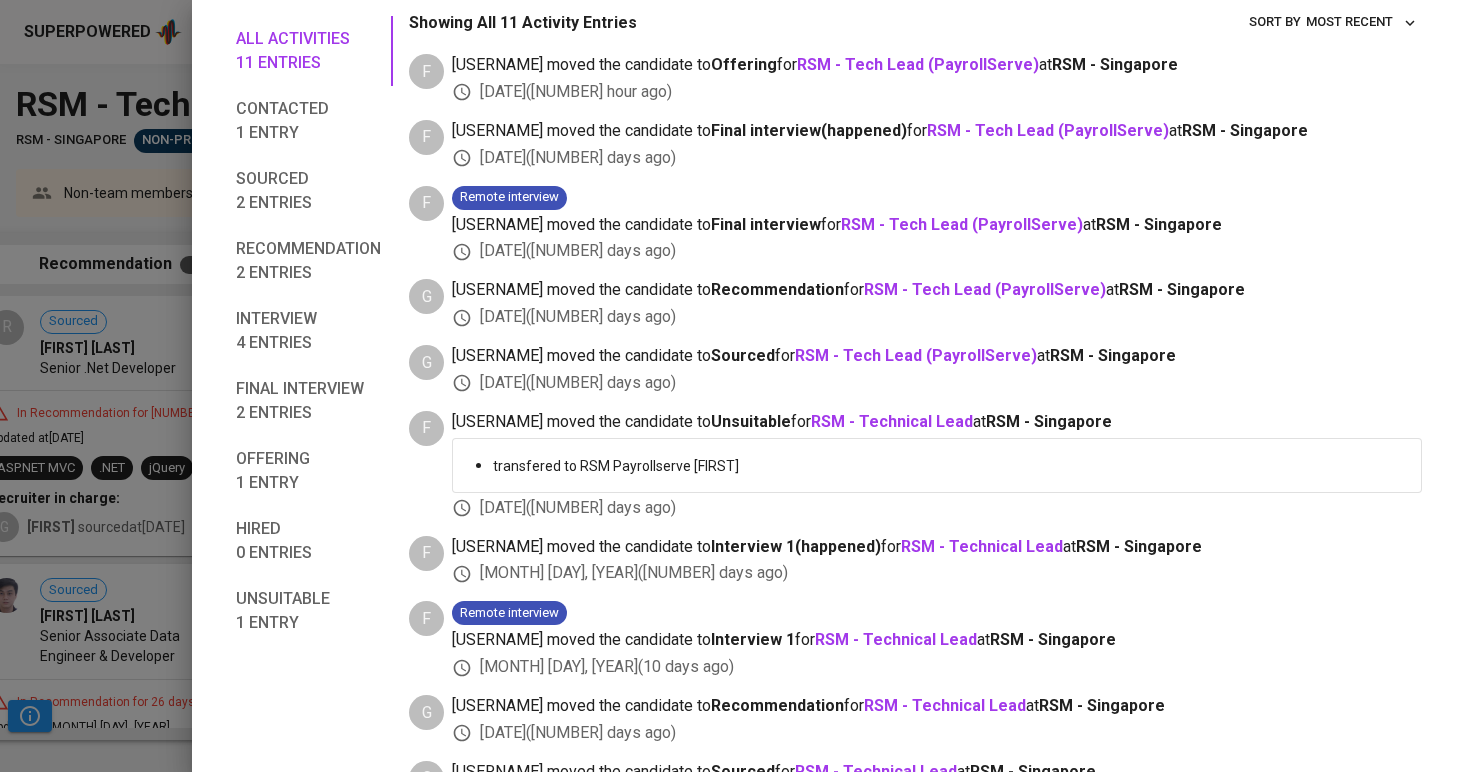 scroll, scrollTop: 105, scrollLeft: 0, axis: vertical 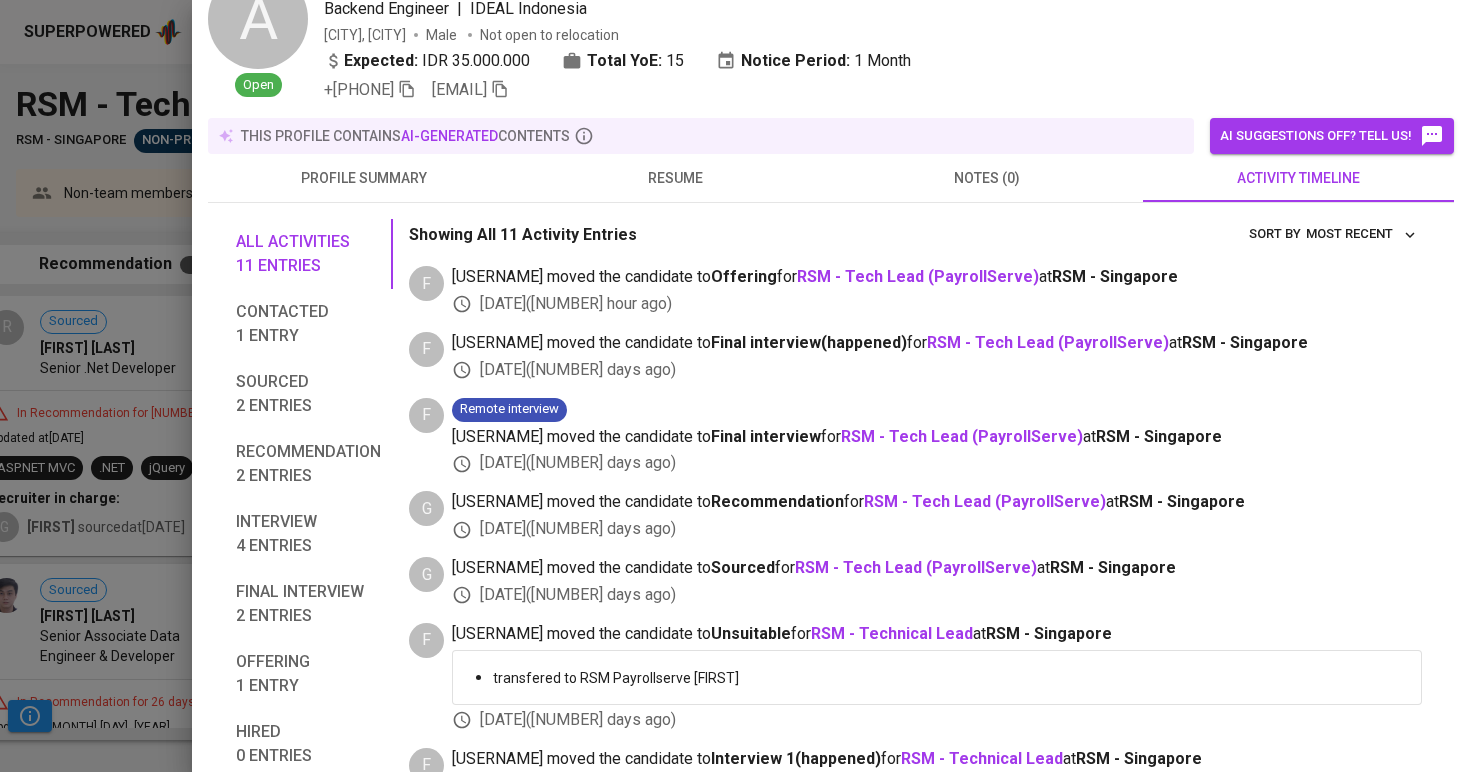 click on "this profile contains  AI-generated  contents" at bounding box center [701, 136] 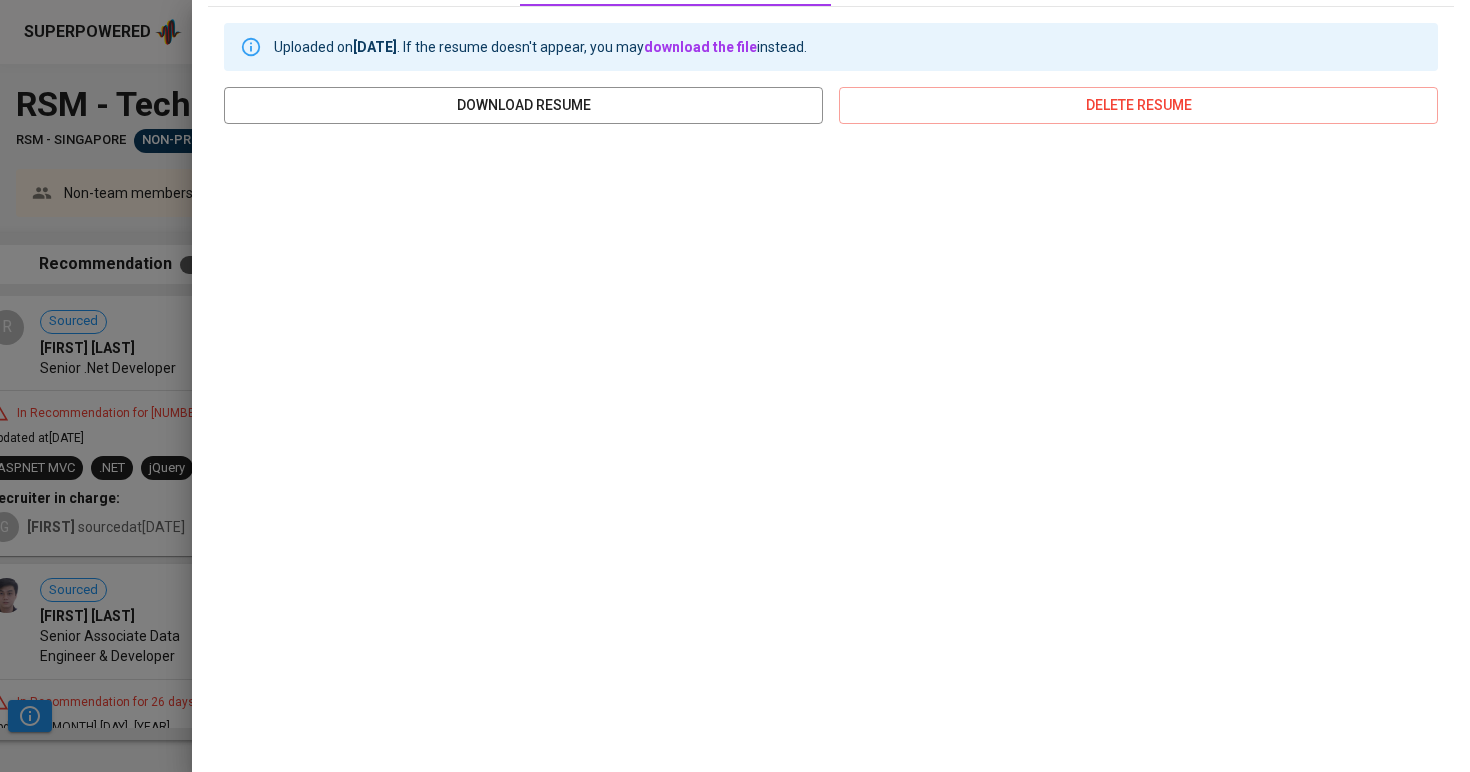 scroll, scrollTop: 300, scrollLeft: 0, axis: vertical 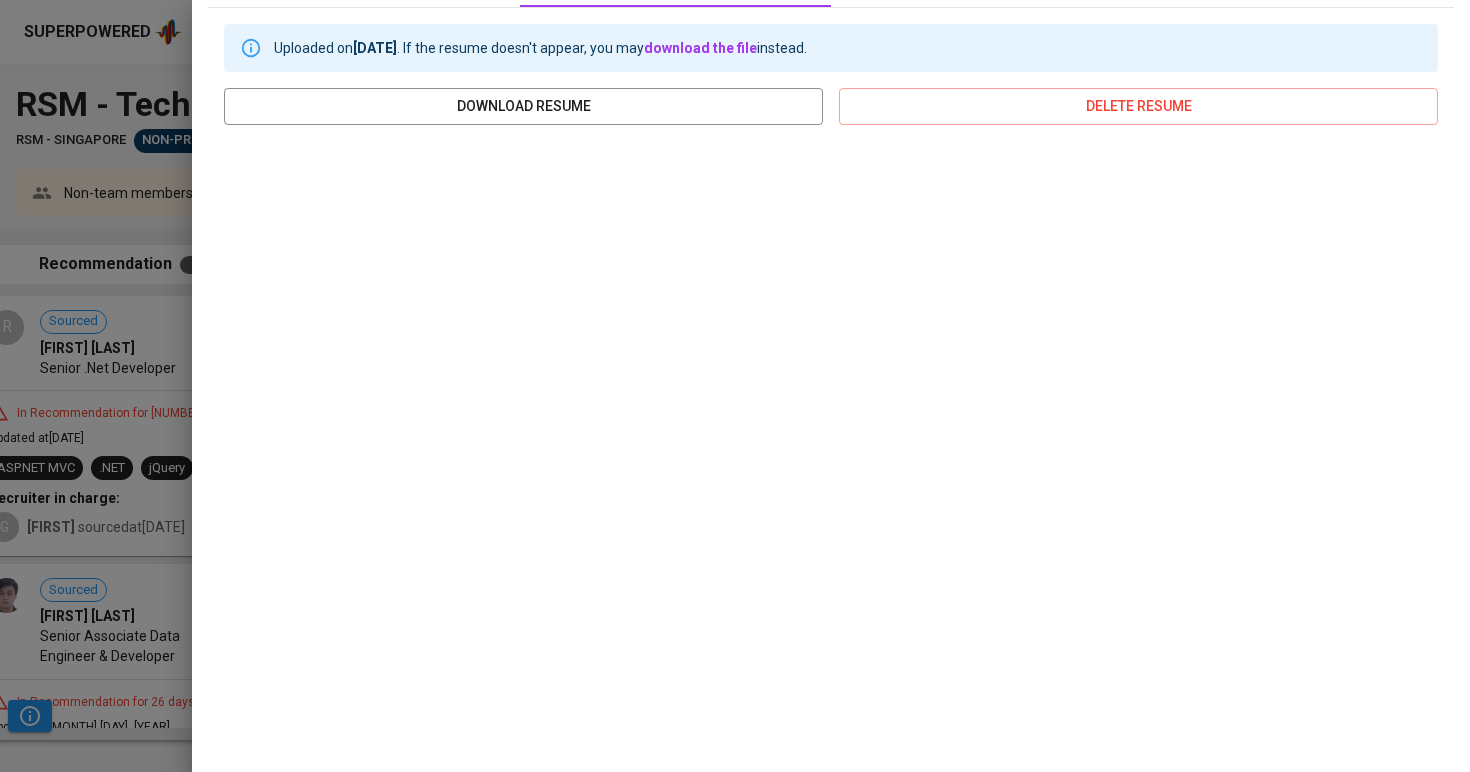 click at bounding box center (735, 386) 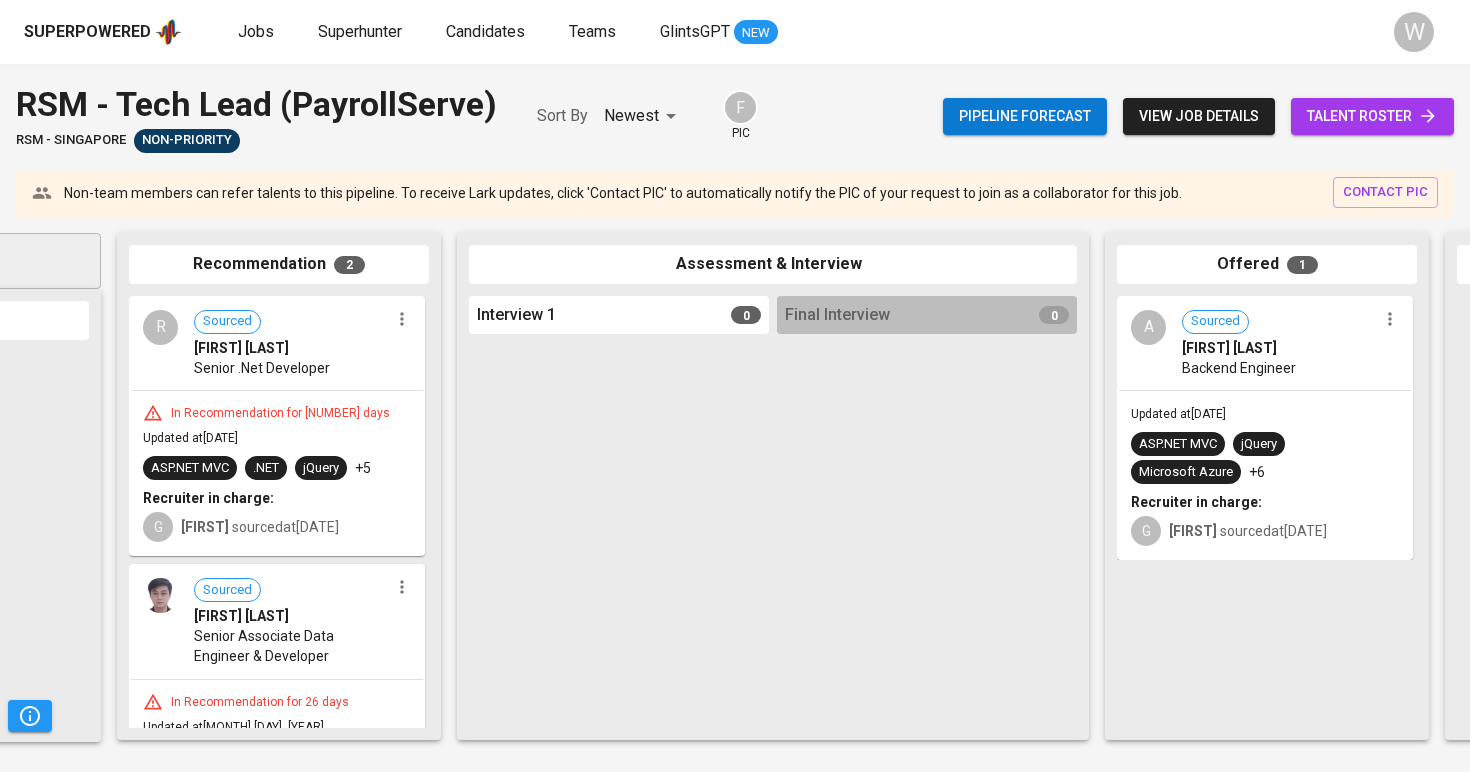 scroll, scrollTop: 0, scrollLeft: 94, axis: horizontal 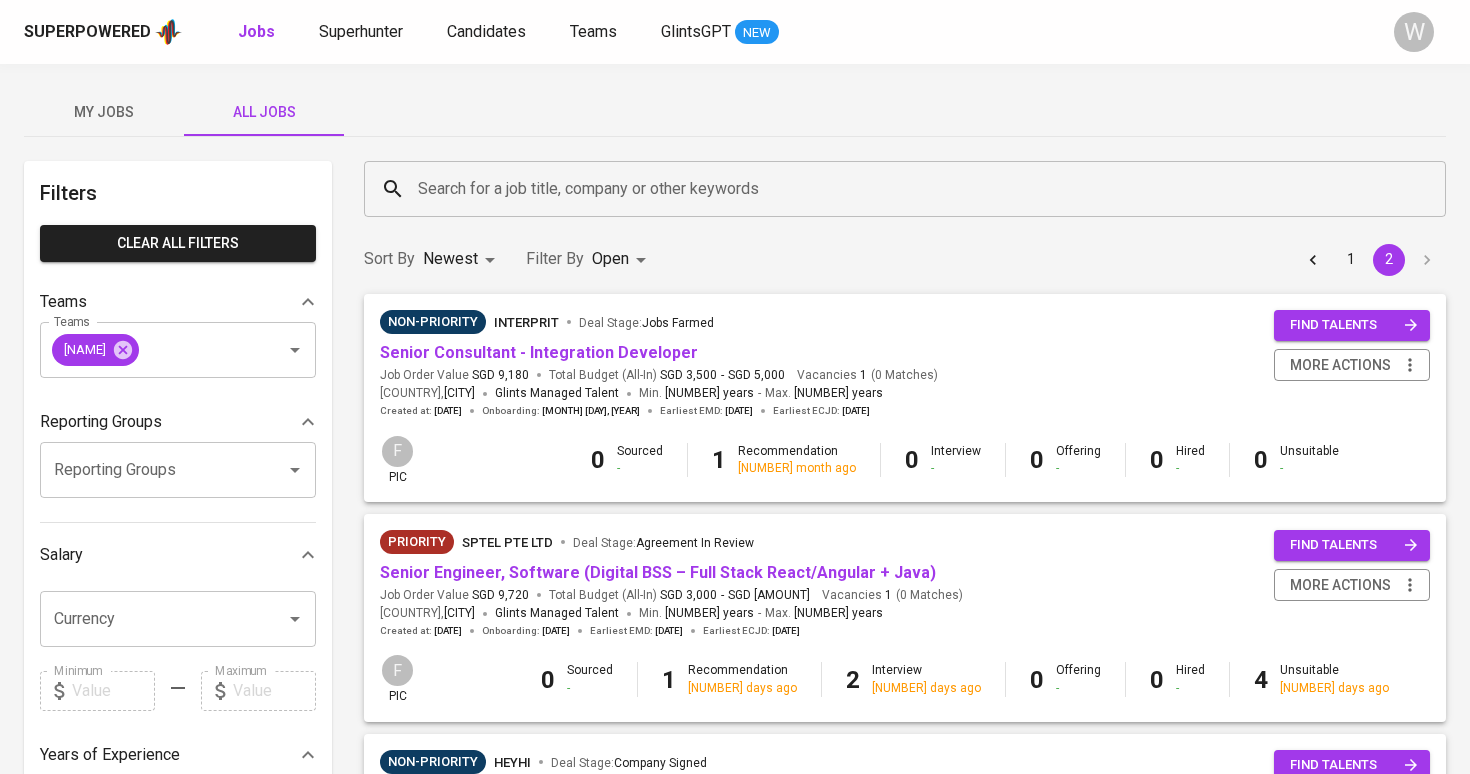 click on "Superpowered Jobs   Superhunter   Candidates   Teams   GlintsGPT   NEW W" at bounding box center [735, 32] 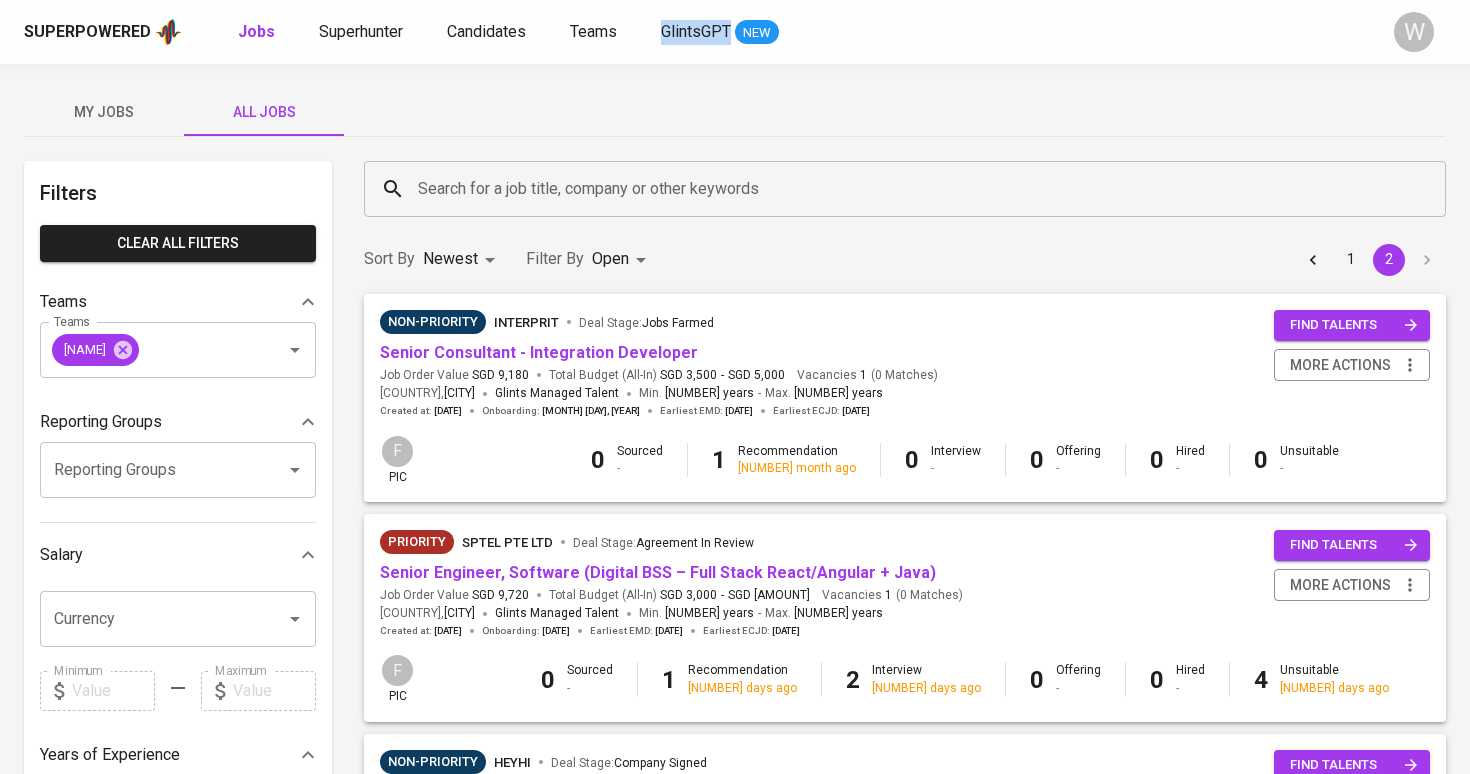 click on "Superpowered Jobs   Superhunter   Candidates   Teams   GlintsGPT   NEW W" at bounding box center [735, 32] 